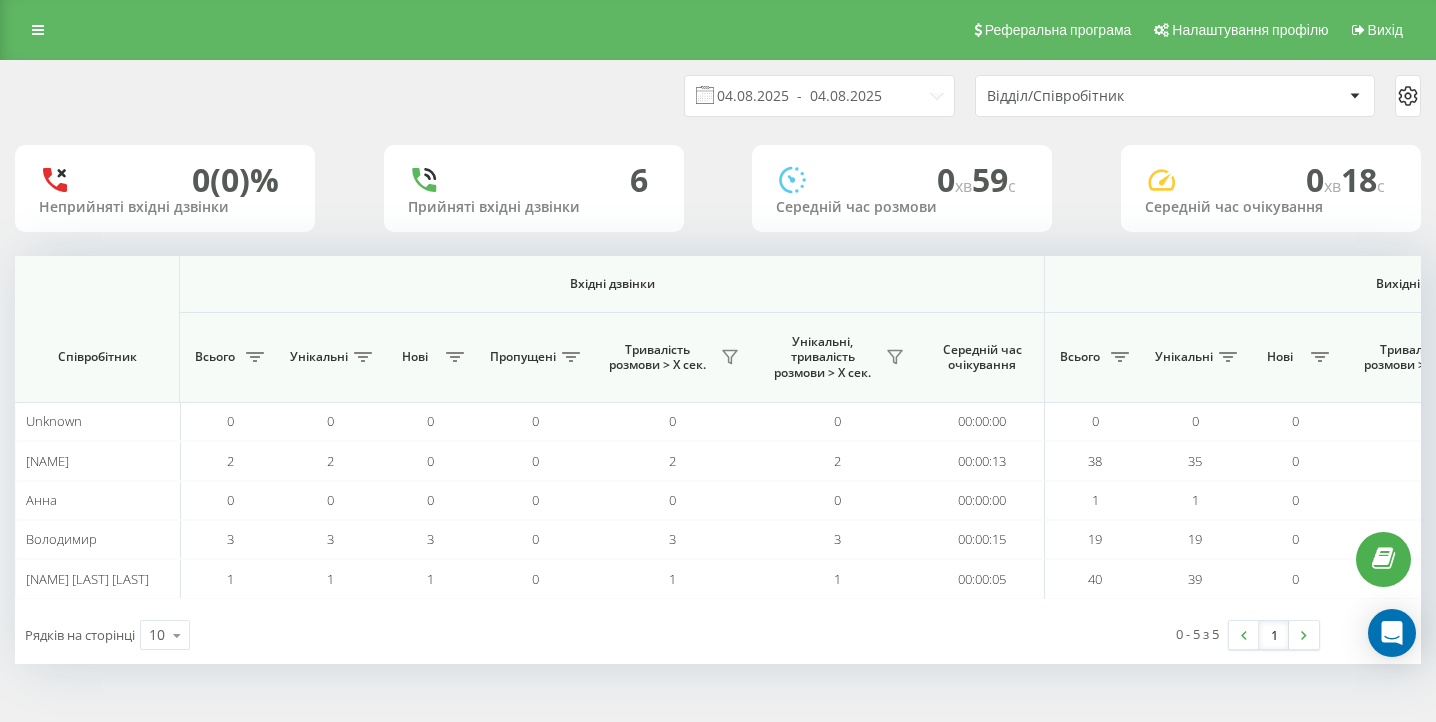 scroll, scrollTop: 0, scrollLeft: 0, axis: both 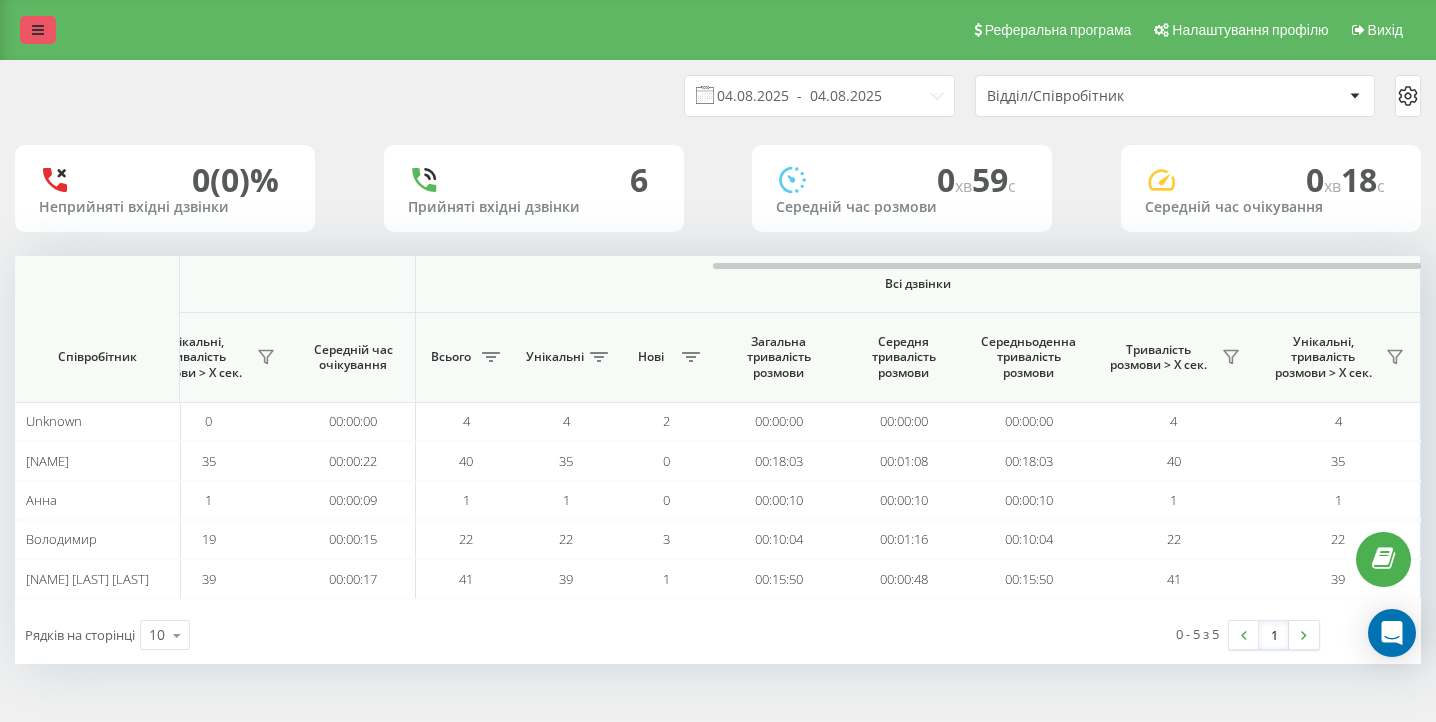 click at bounding box center (38, 30) 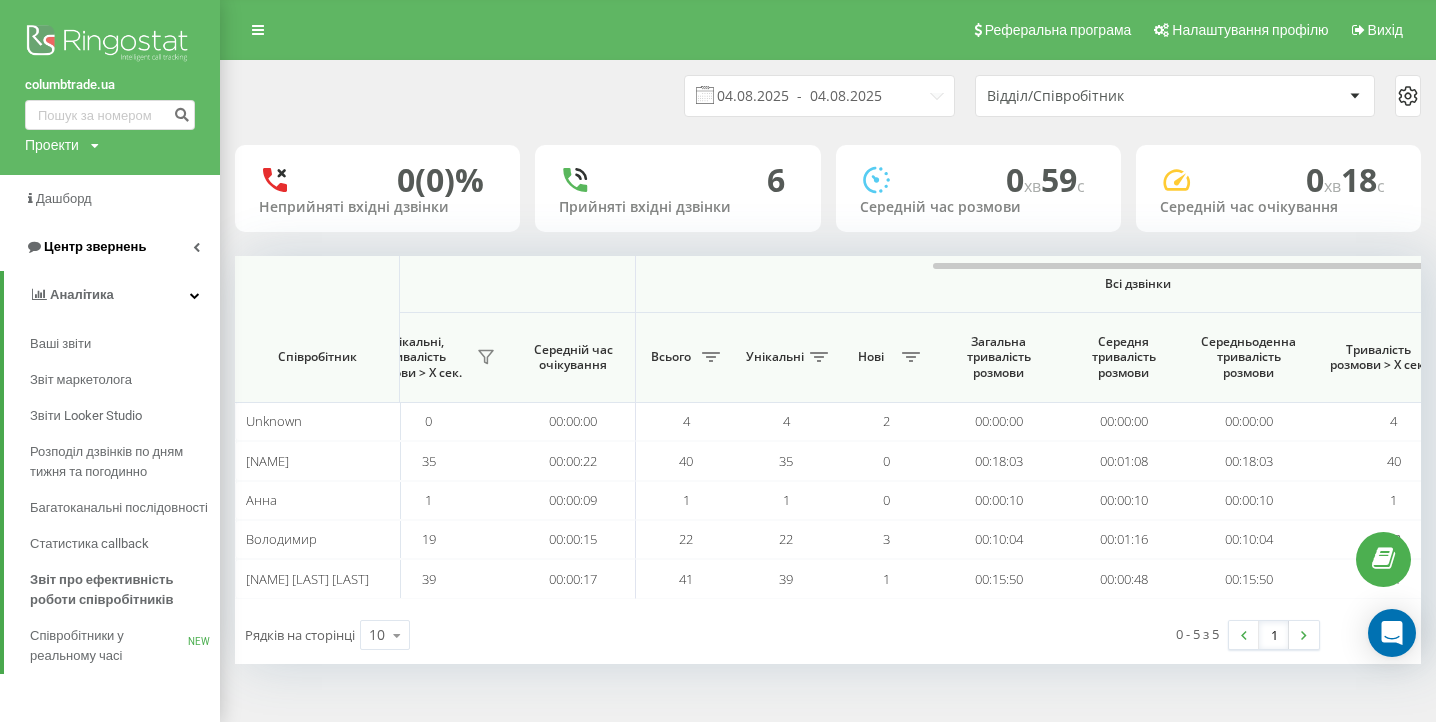 click on "Центр звернень" at bounding box center (110, 247) 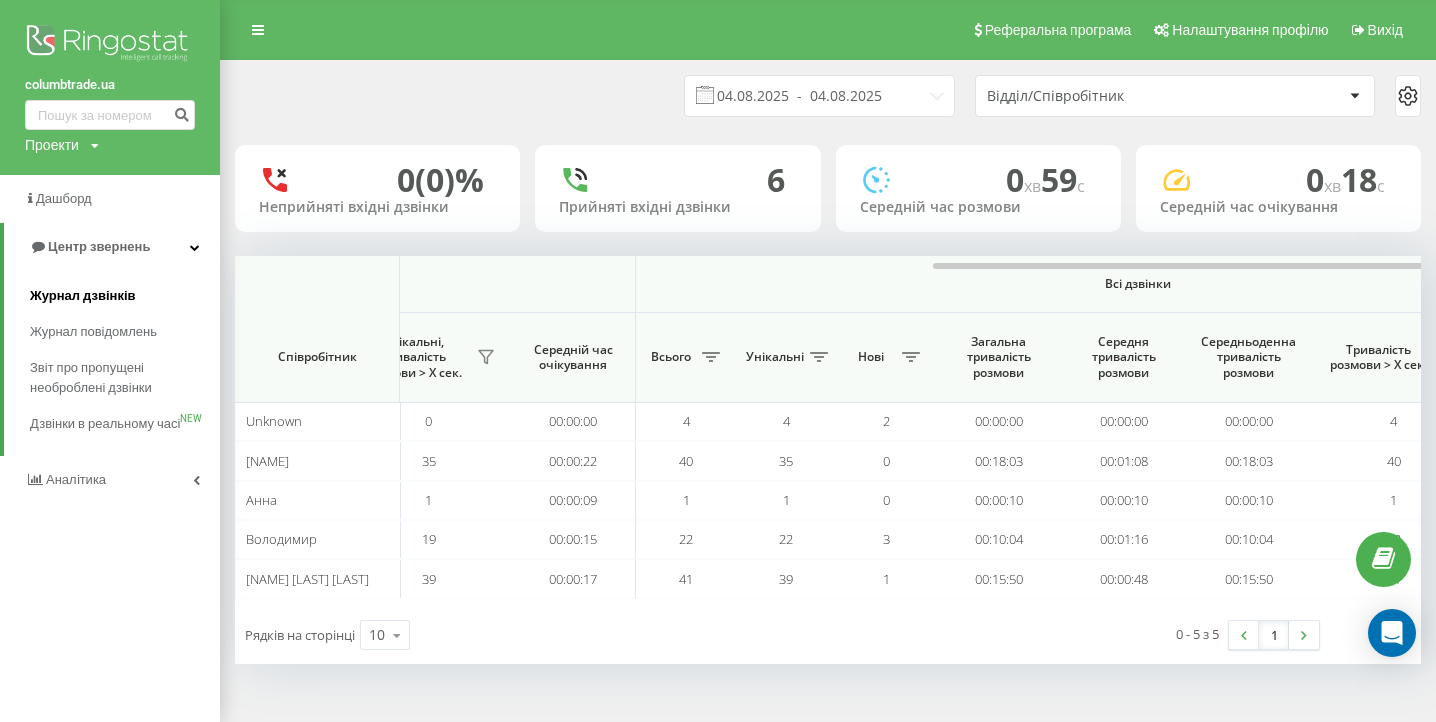 click on "Журнал дзвінків" at bounding box center [83, 296] 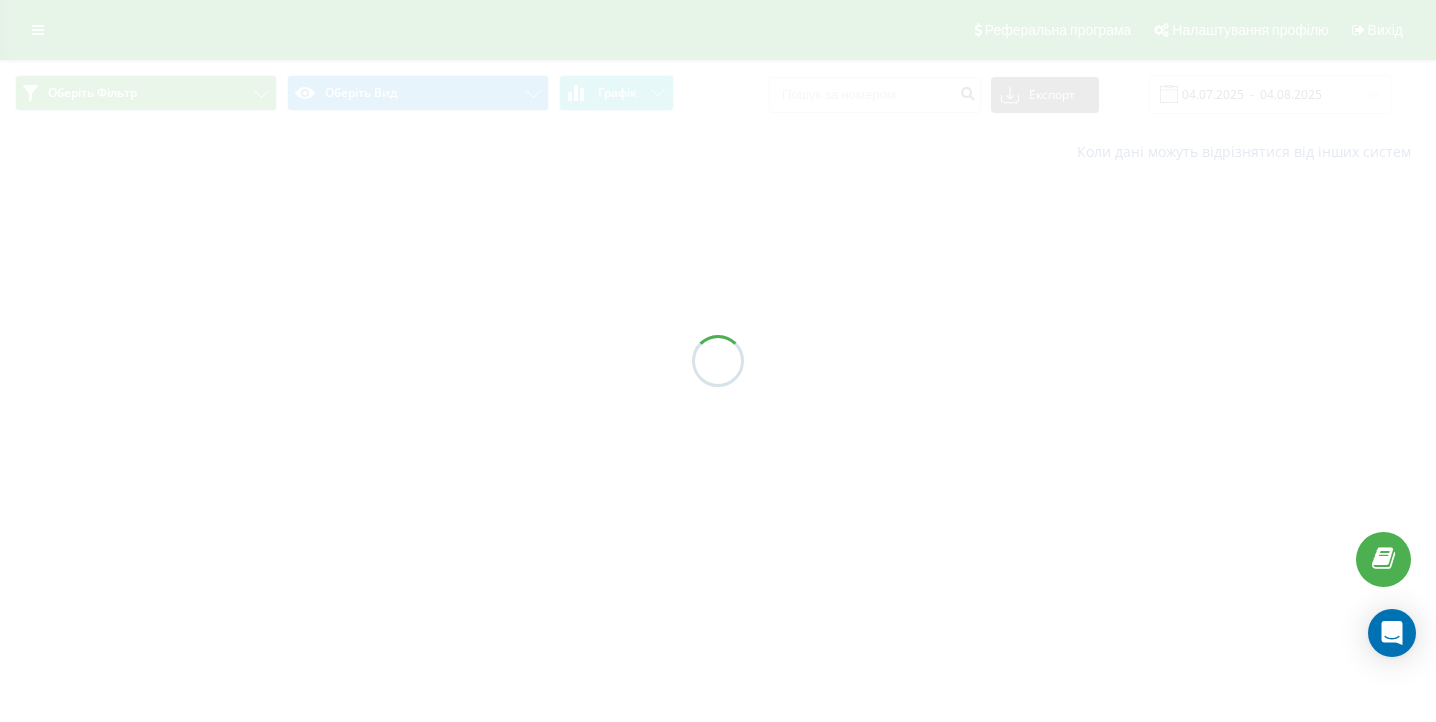 scroll, scrollTop: 0, scrollLeft: 0, axis: both 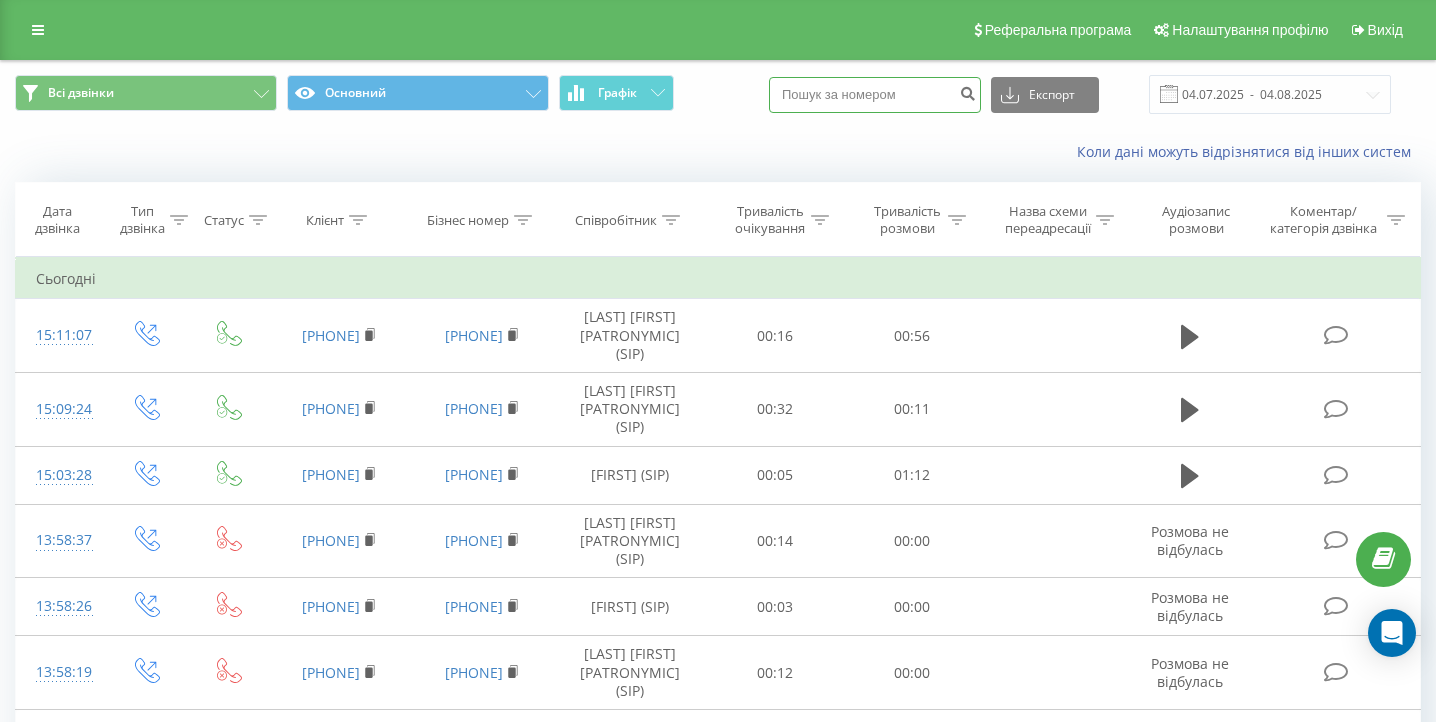 click at bounding box center (875, 95) 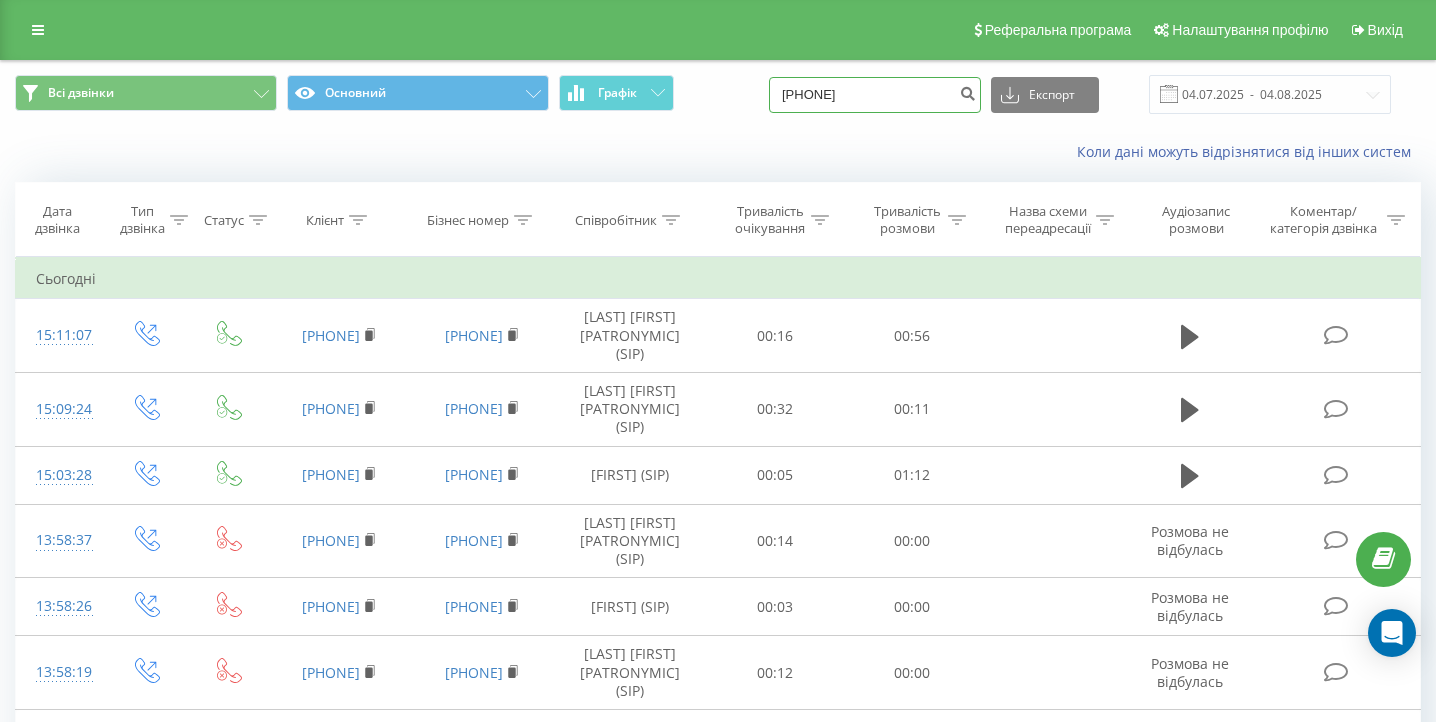 type on "0662835759" 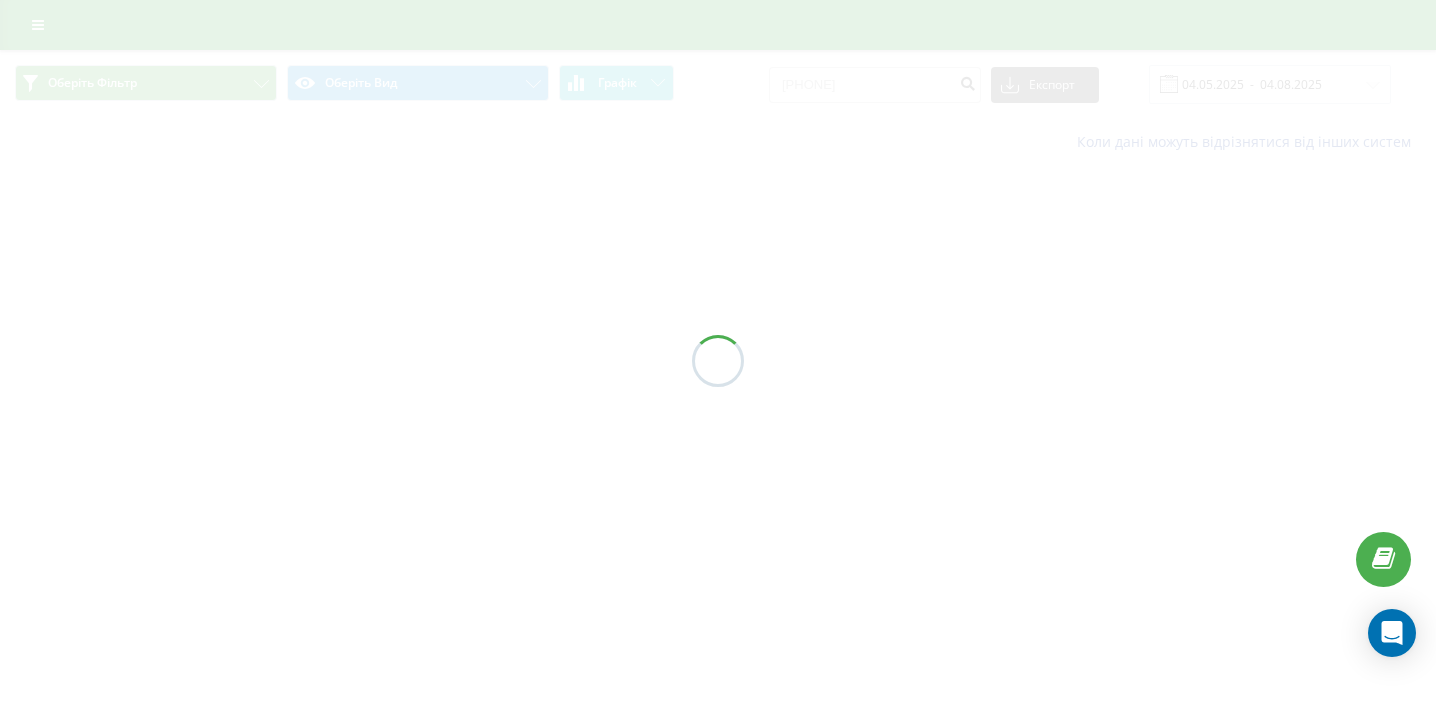 scroll, scrollTop: 0, scrollLeft: 0, axis: both 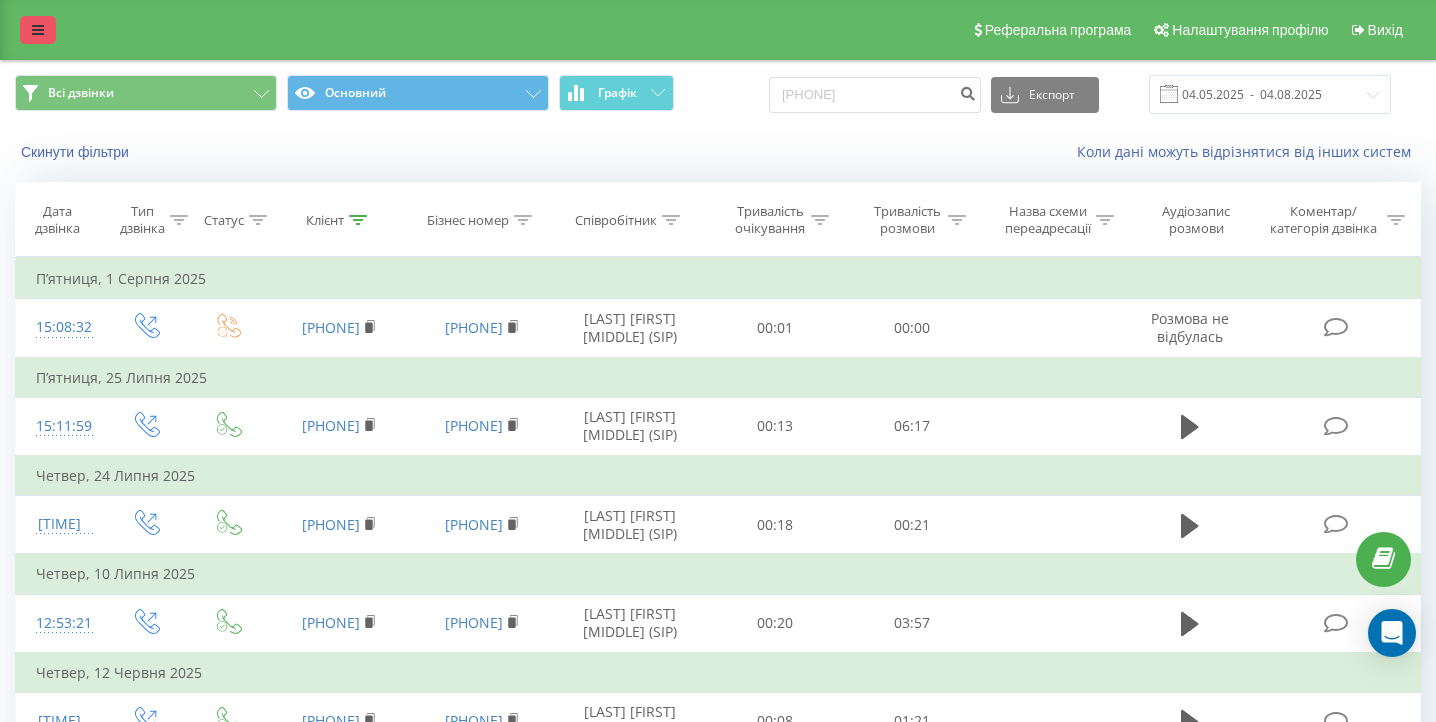 click at bounding box center [38, 30] 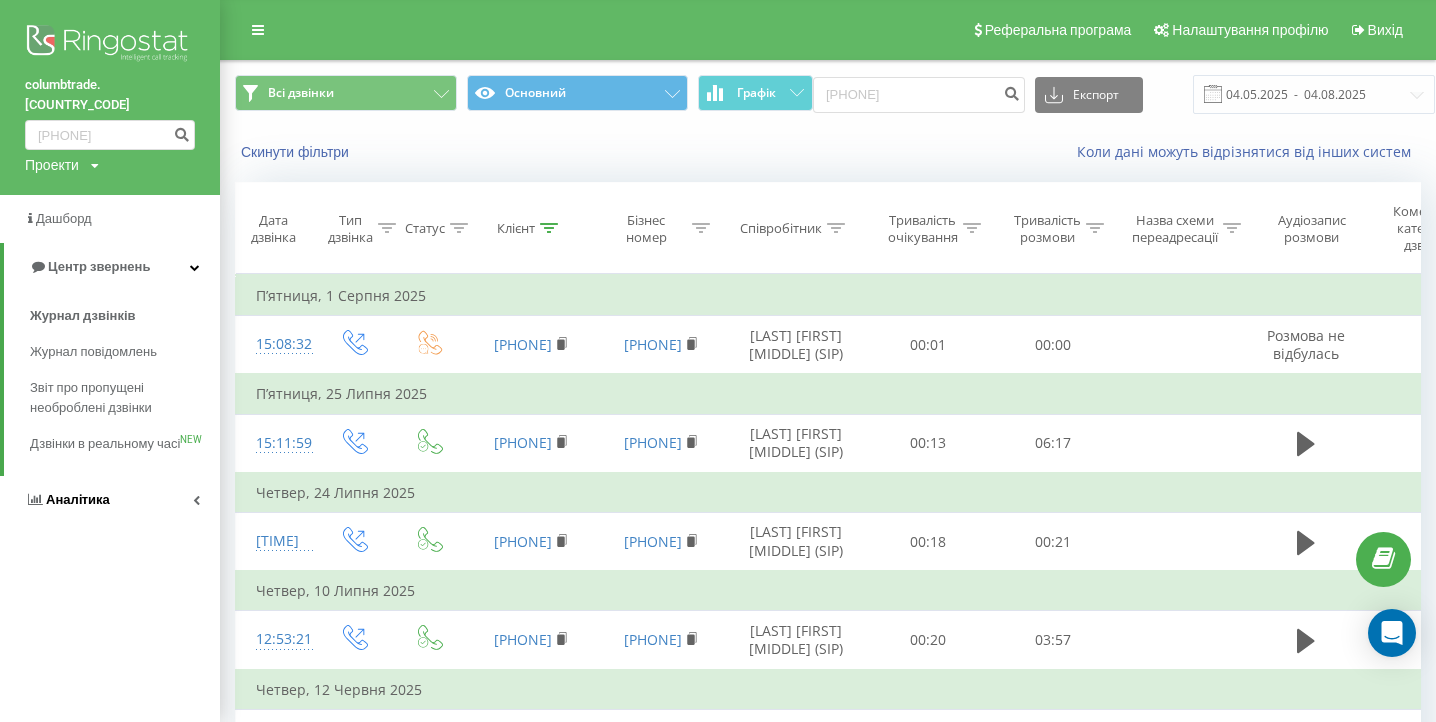 click on "Аналiтика" at bounding box center (110, 500) 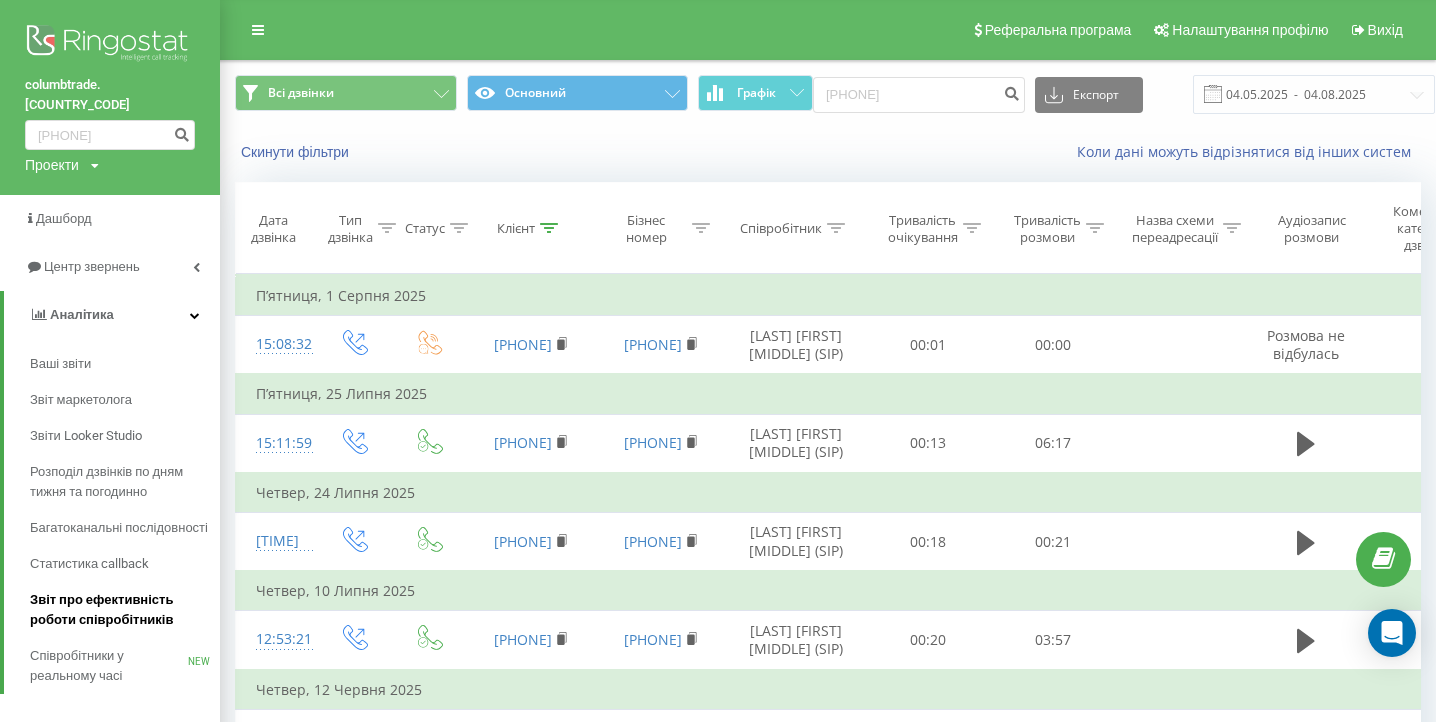 click on "Звіт про ефективність роботи співробітників" at bounding box center [120, 610] 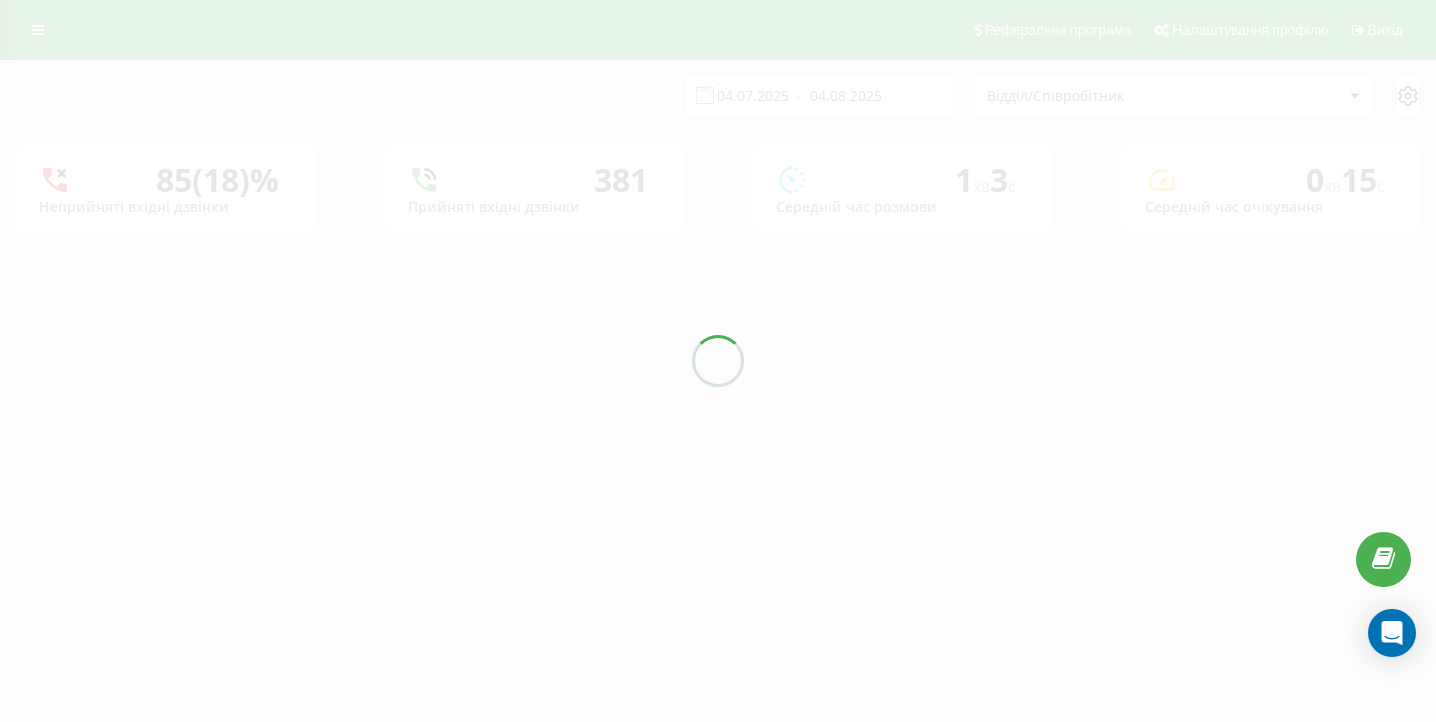 scroll, scrollTop: 0, scrollLeft: 0, axis: both 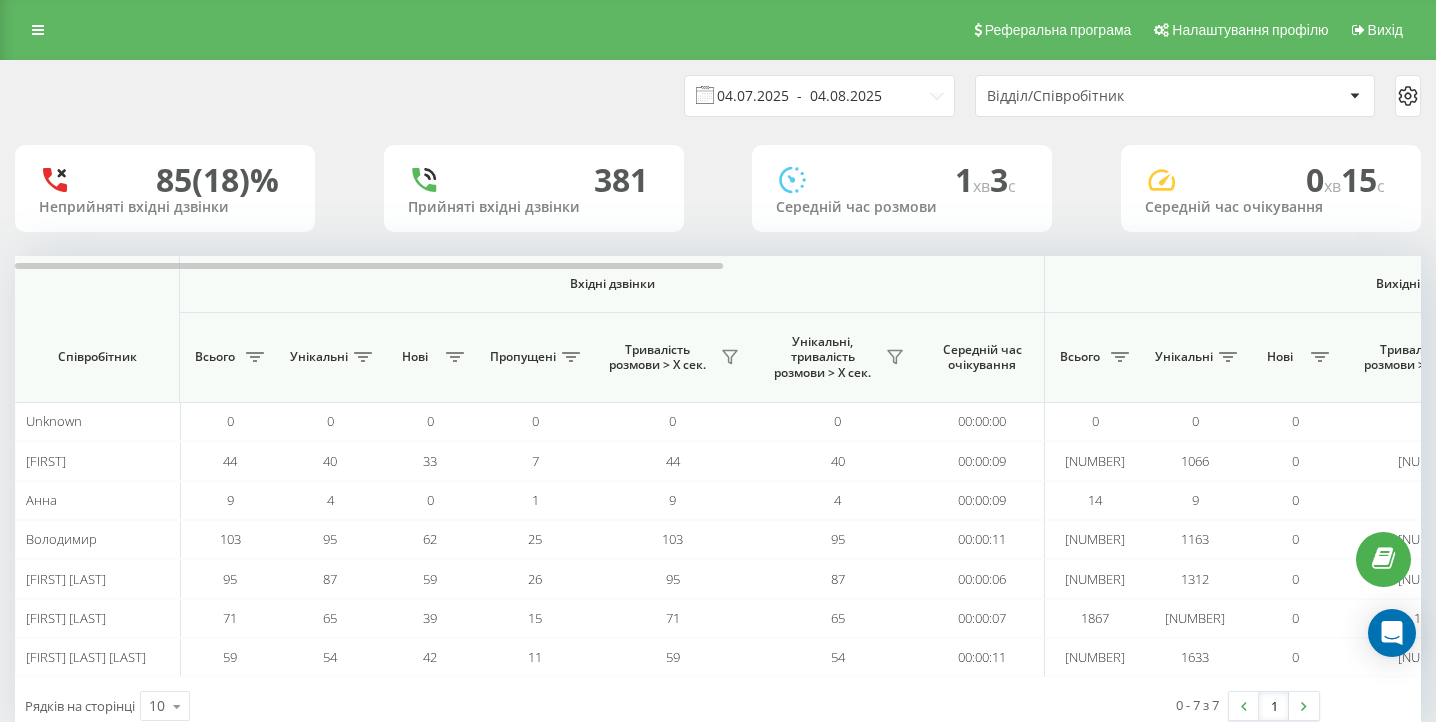 click on "04.07.2025  -  04.08.2025" at bounding box center (819, 96) 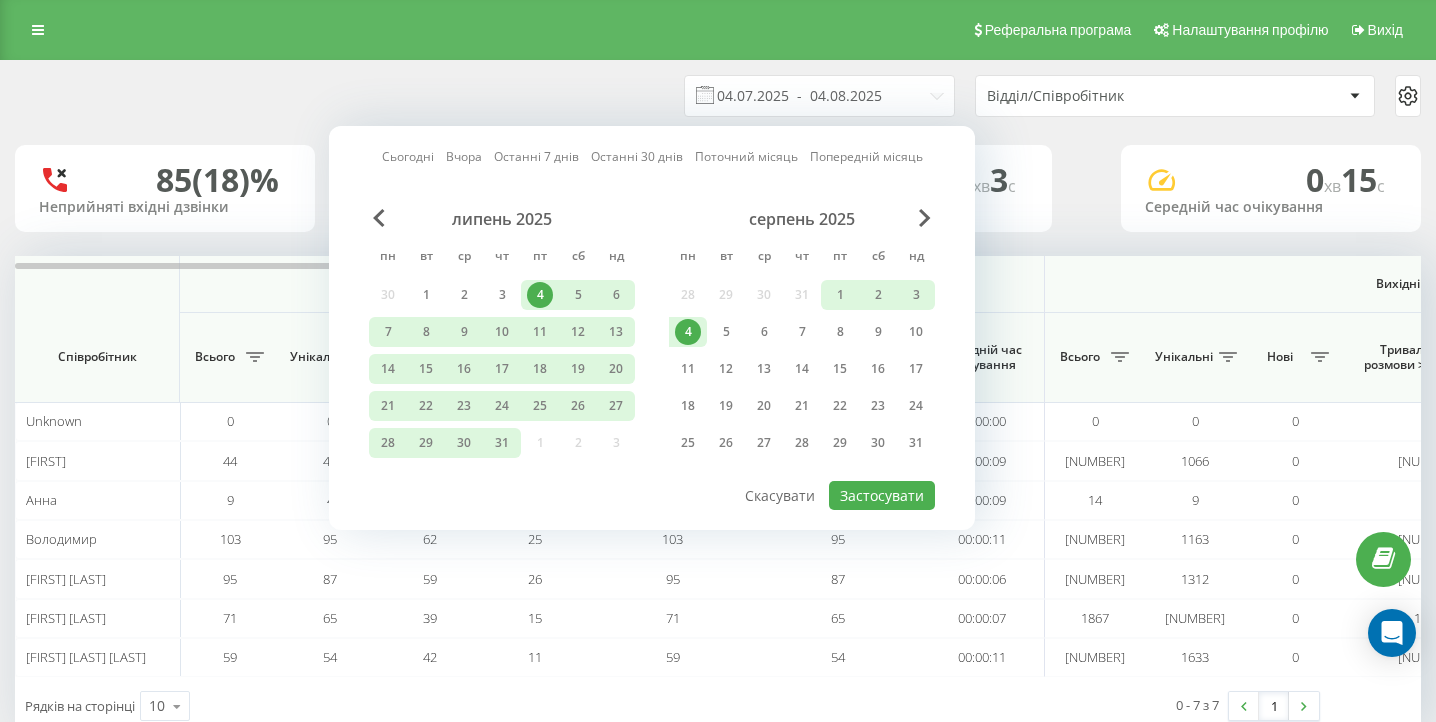 click on "4" at bounding box center (688, 332) 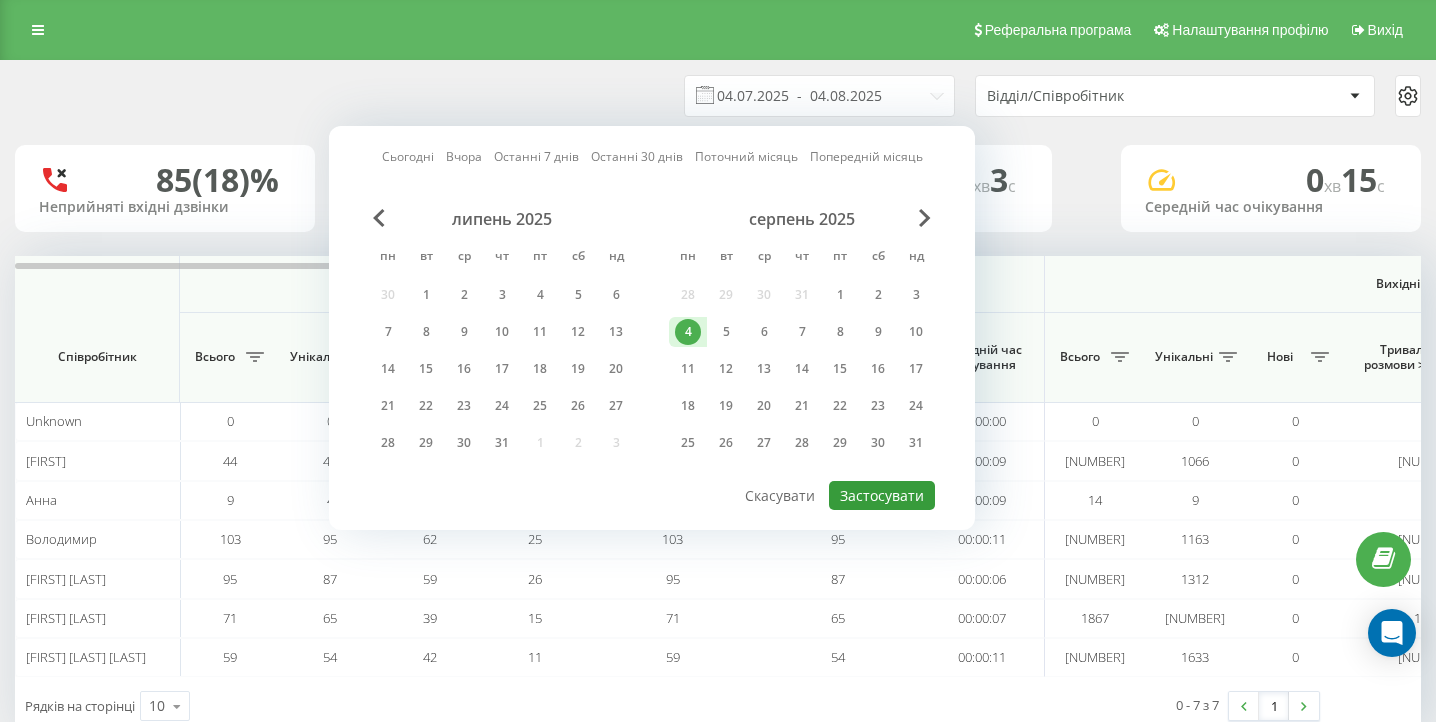 click on "Застосувати" at bounding box center (882, 495) 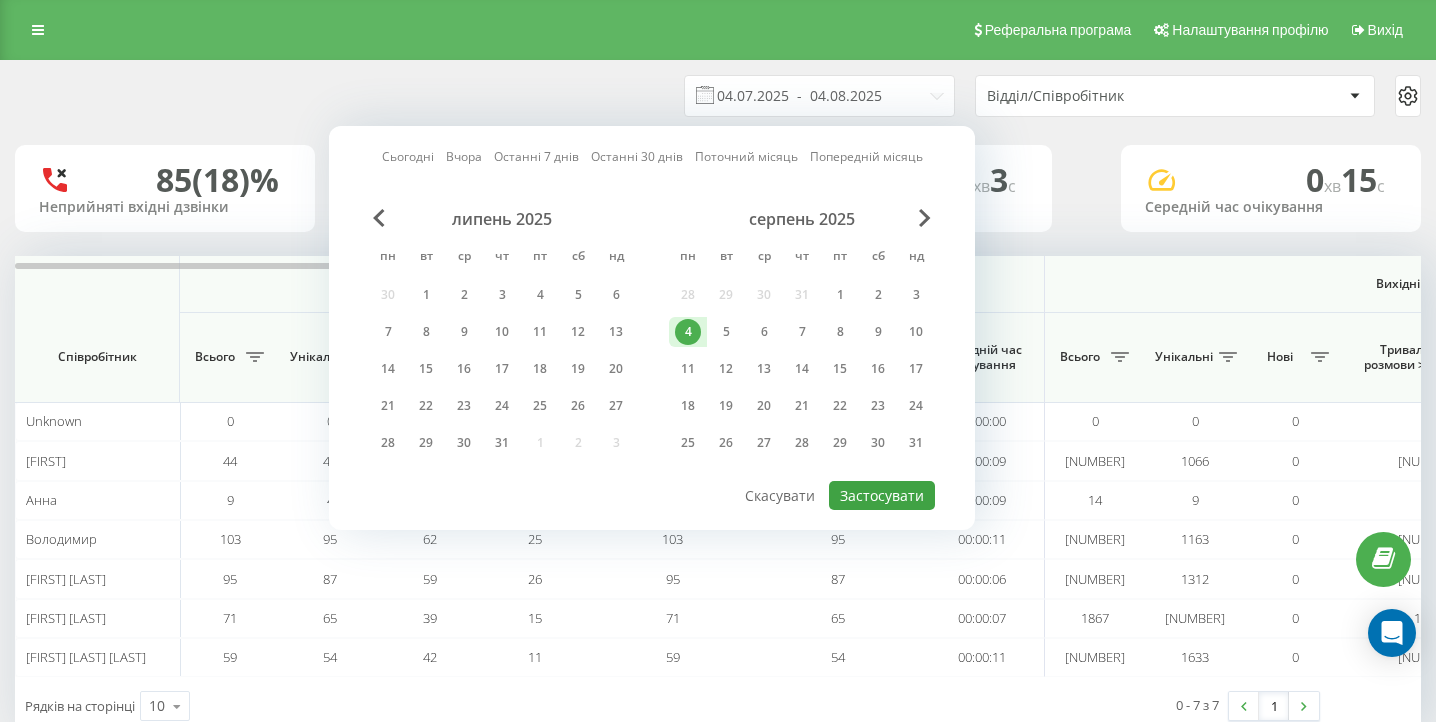 type on "04.08.2025  -  04.08.2025" 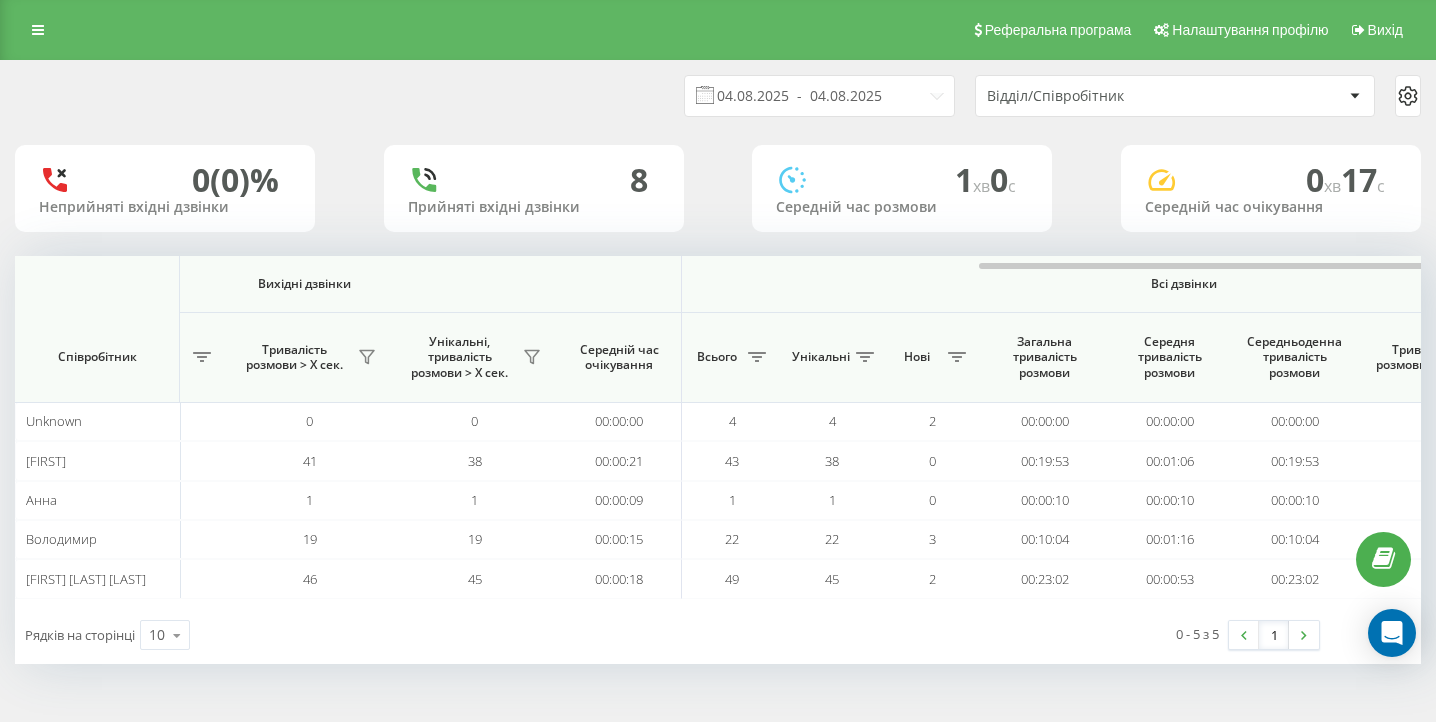 scroll, scrollTop: 0, scrollLeft: 1384, axis: horizontal 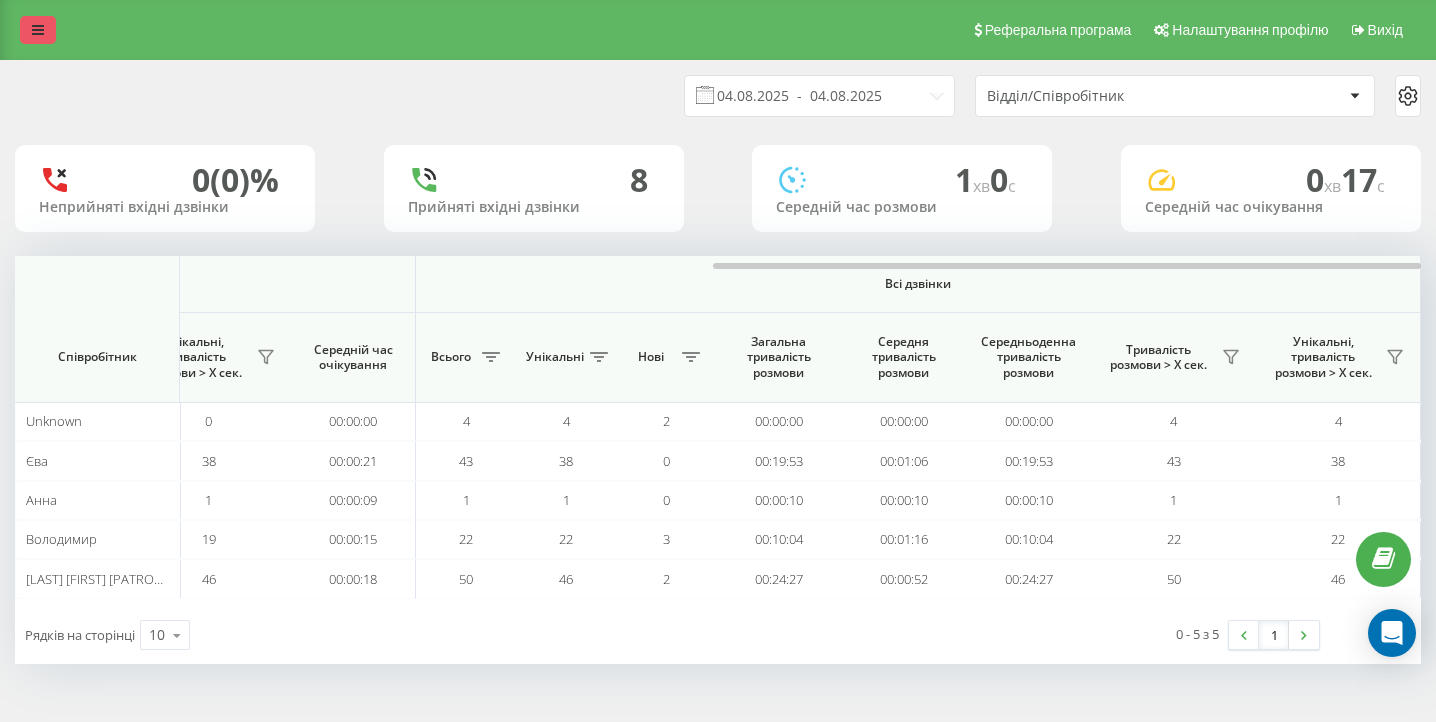 click at bounding box center (38, 30) 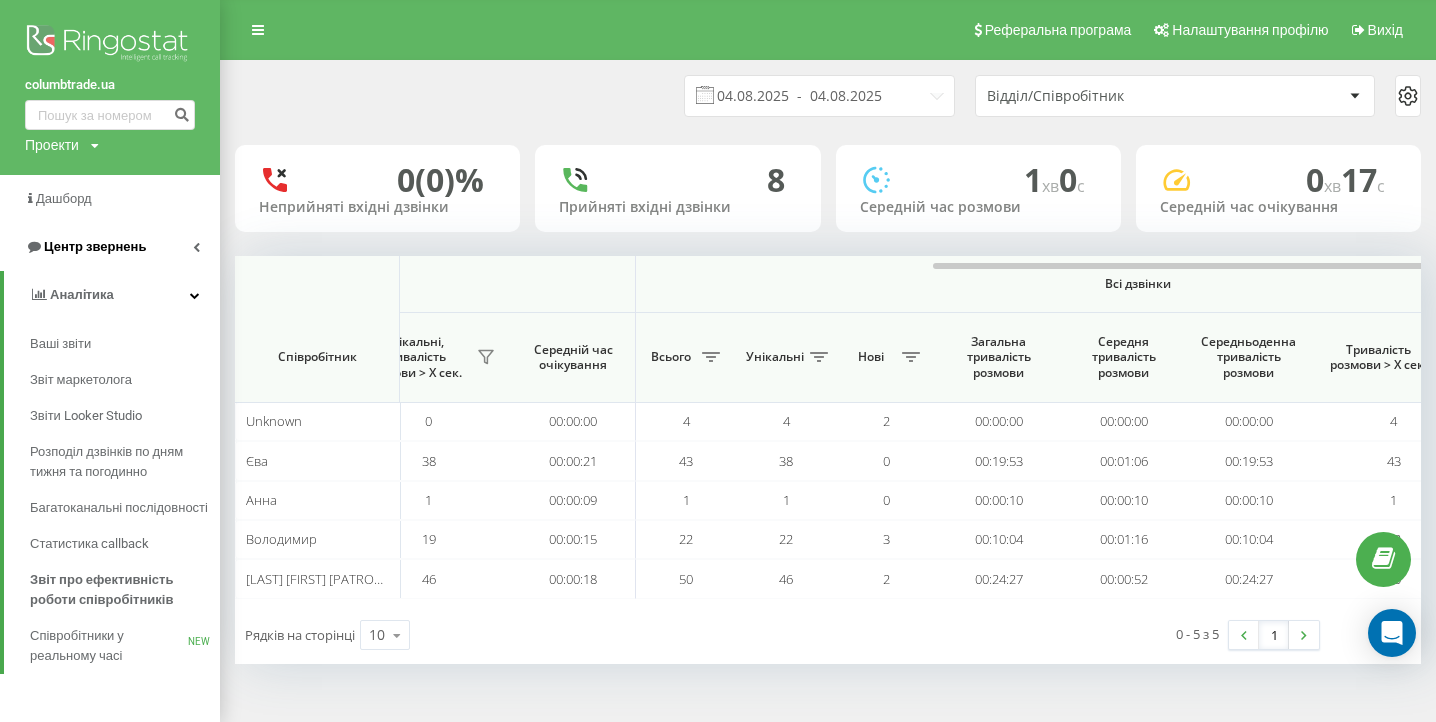 click on "Центр звернень" at bounding box center [110, 247] 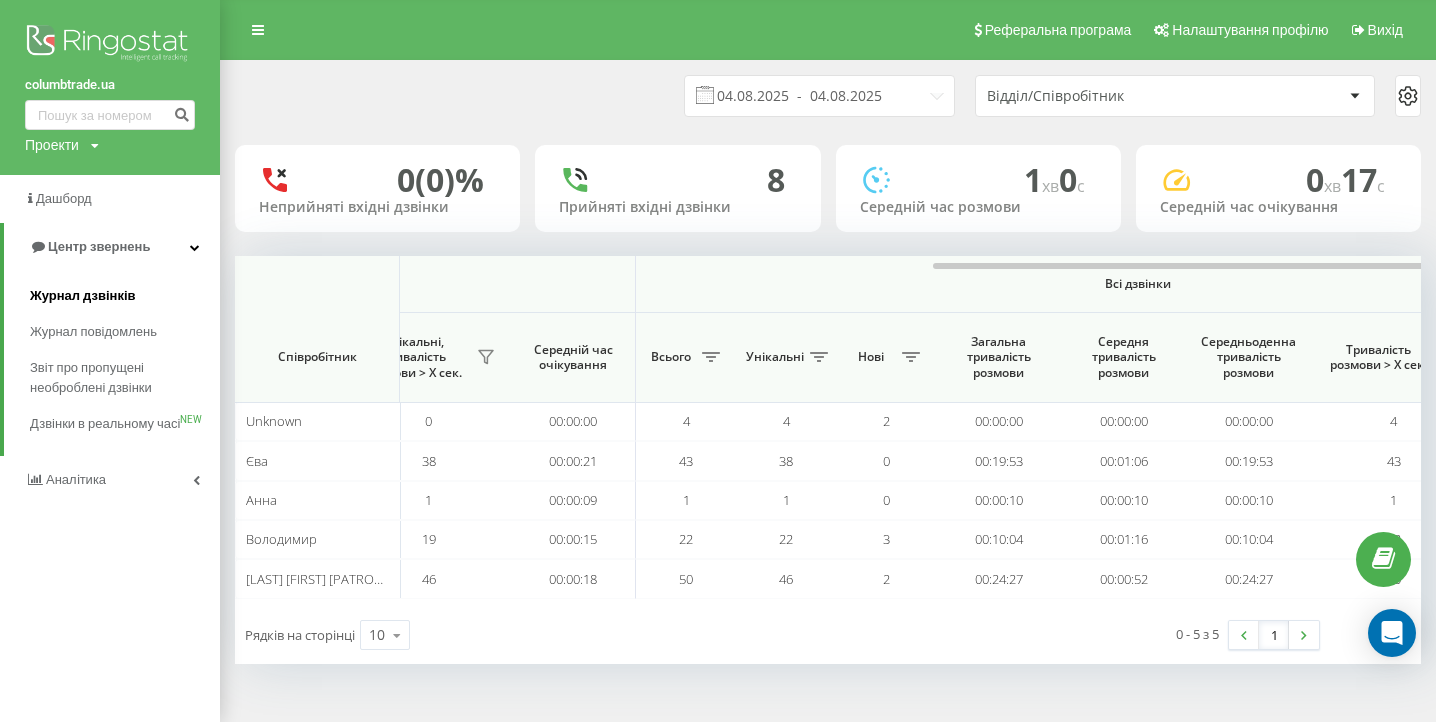 click on "Журнал дзвінків" at bounding box center [125, 296] 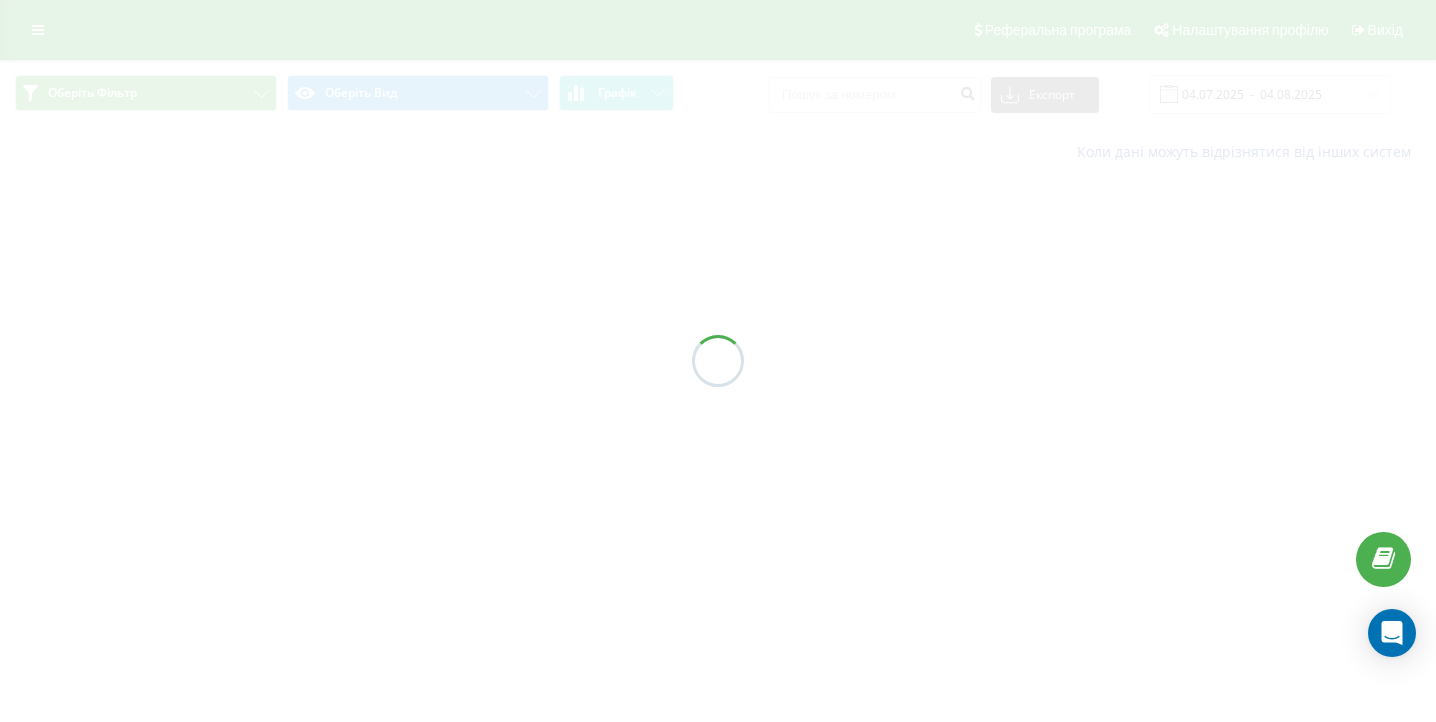 scroll, scrollTop: 0, scrollLeft: 0, axis: both 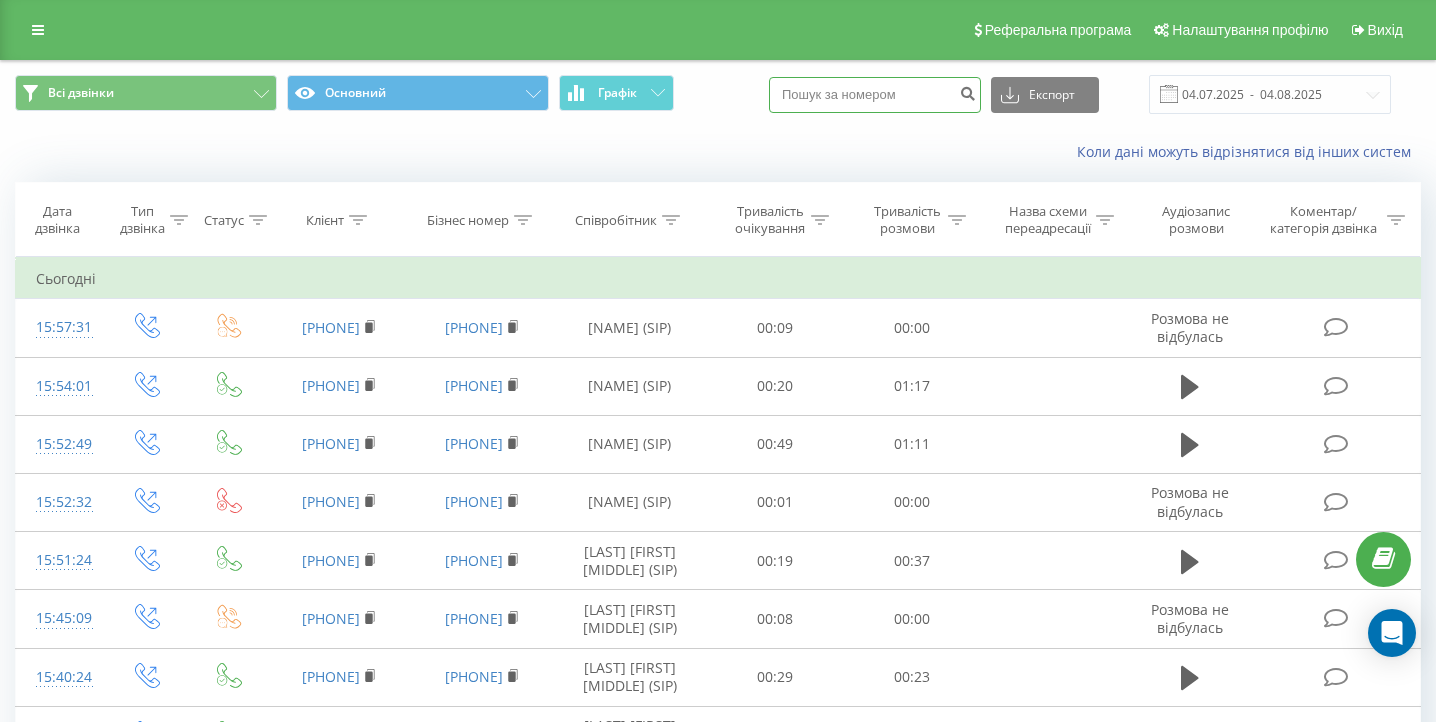 click at bounding box center (875, 95) 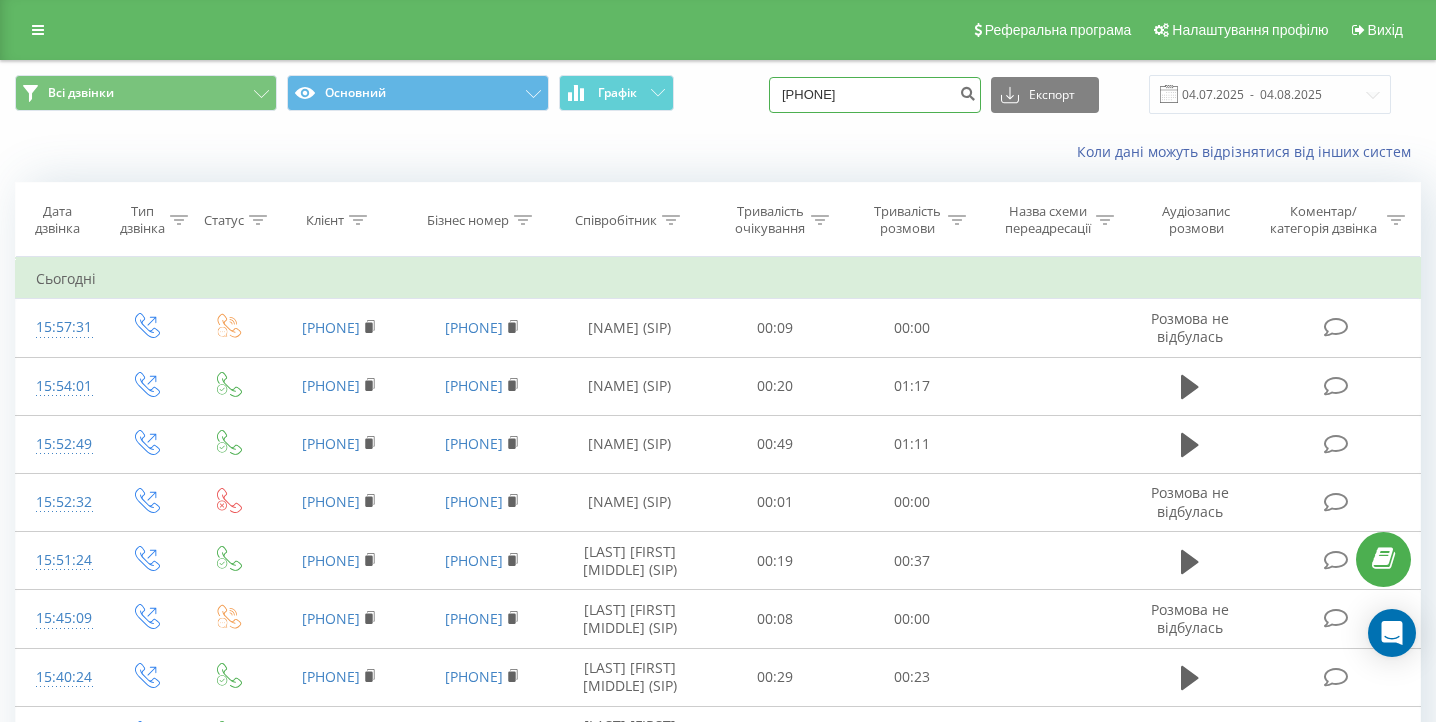 type on "068 888 77 78" 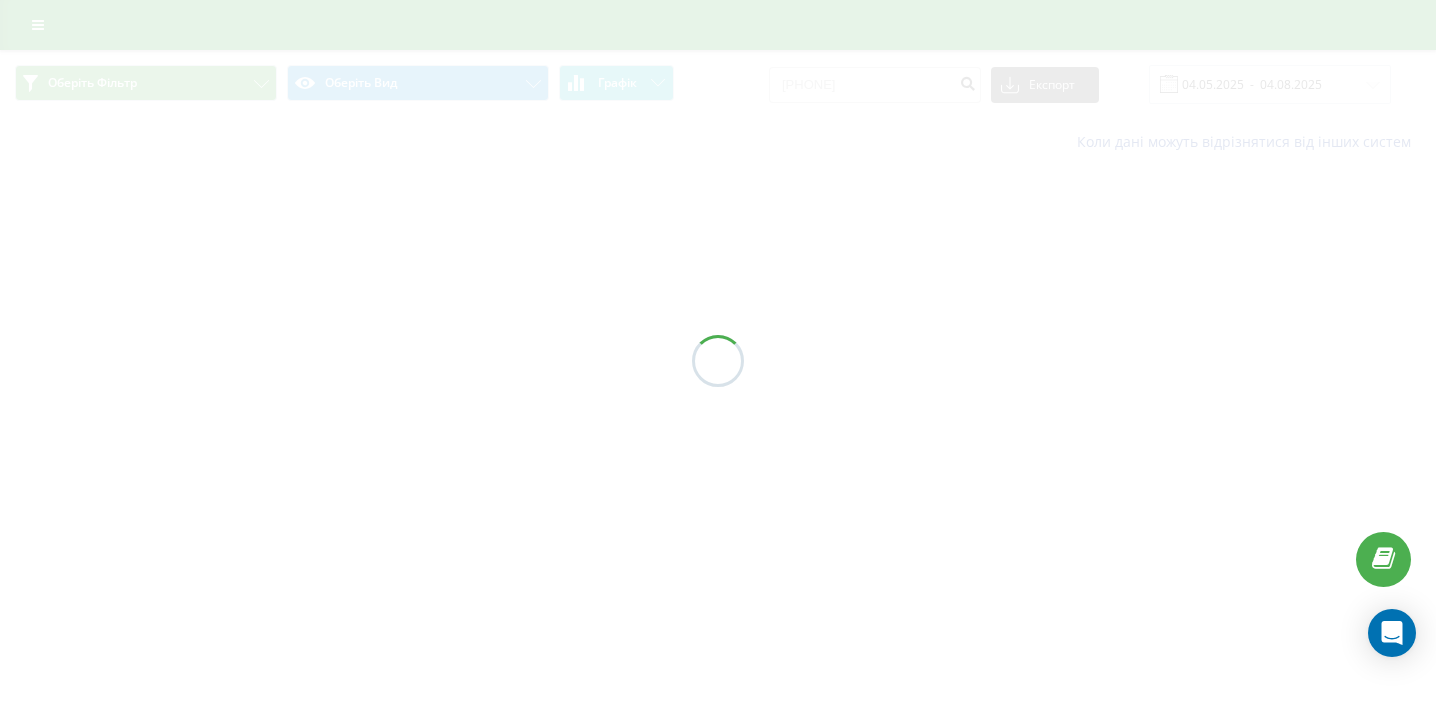scroll, scrollTop: 0, scrollLeft: 0, axis: both 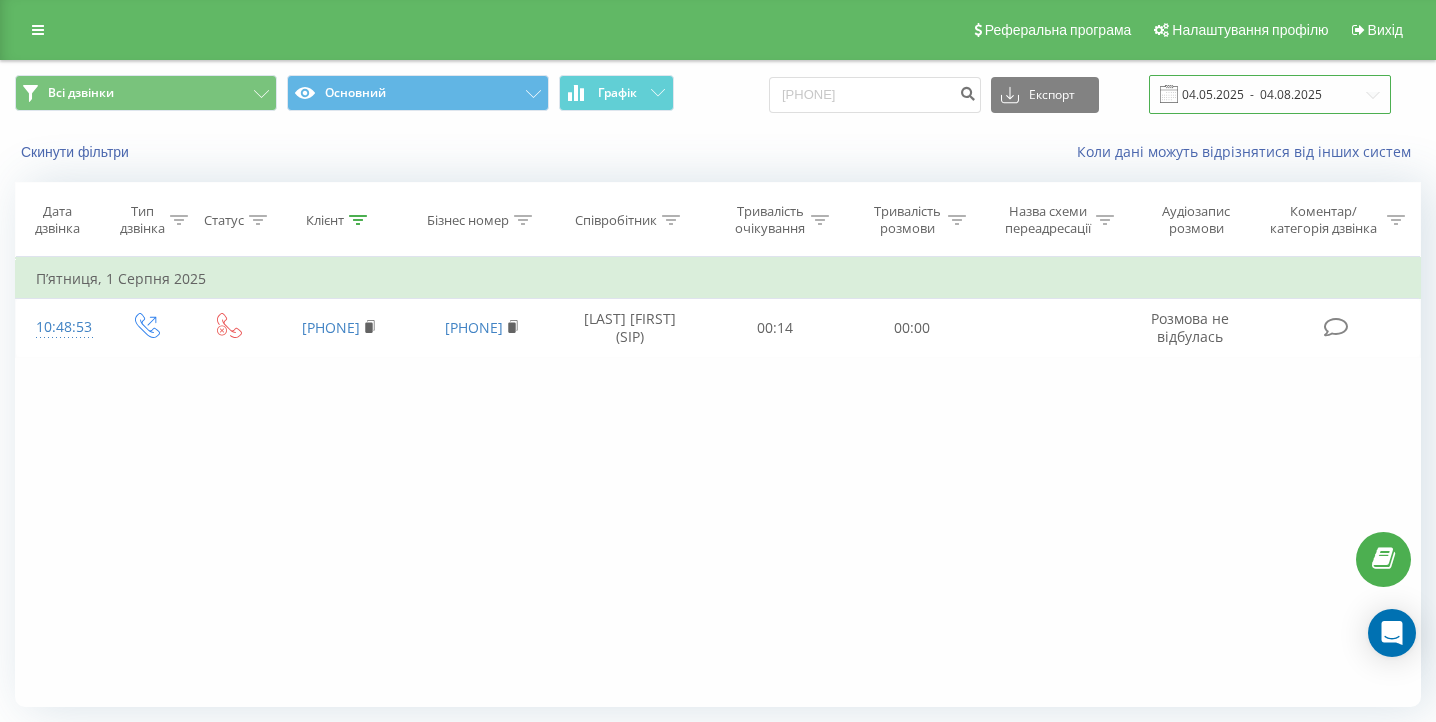 click on "04.05.2025  -  04.08.2025" at bounding box center (1270, 94) 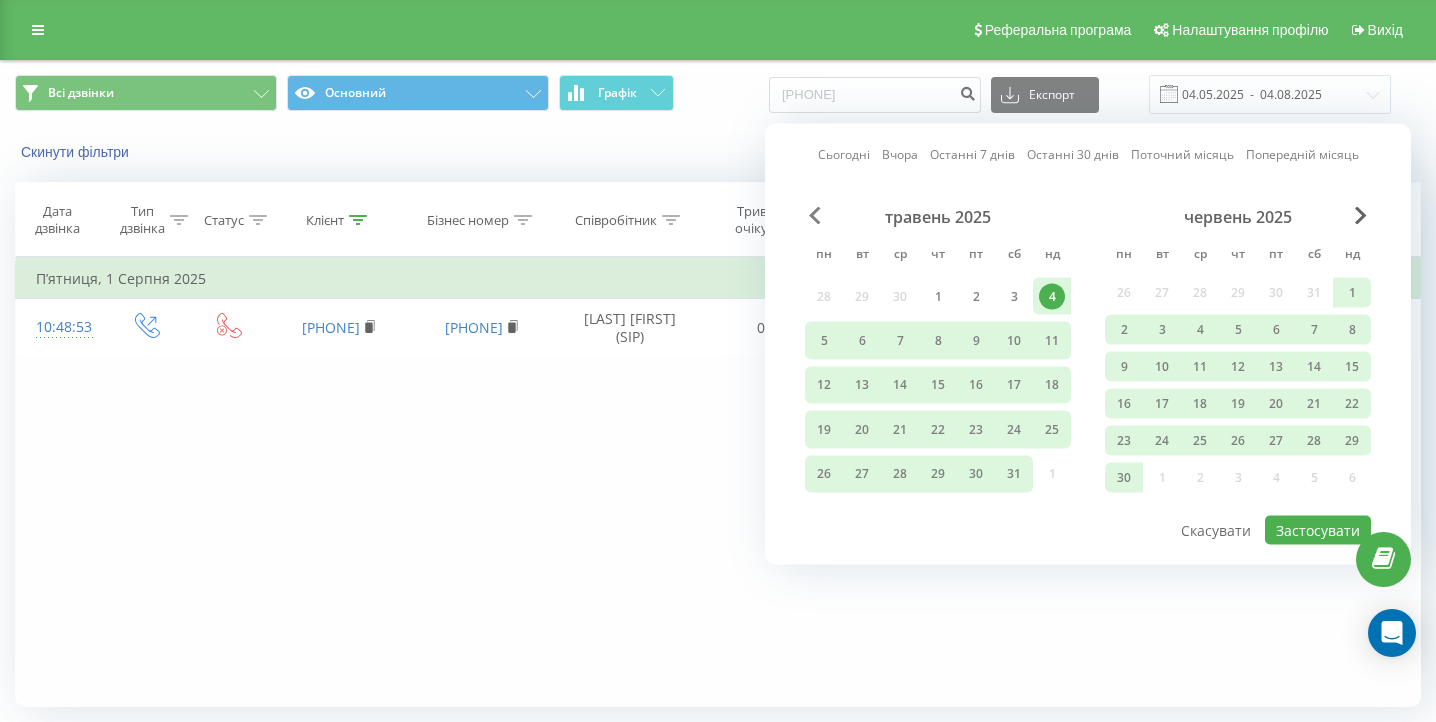 click at bounding box center (815, 216) 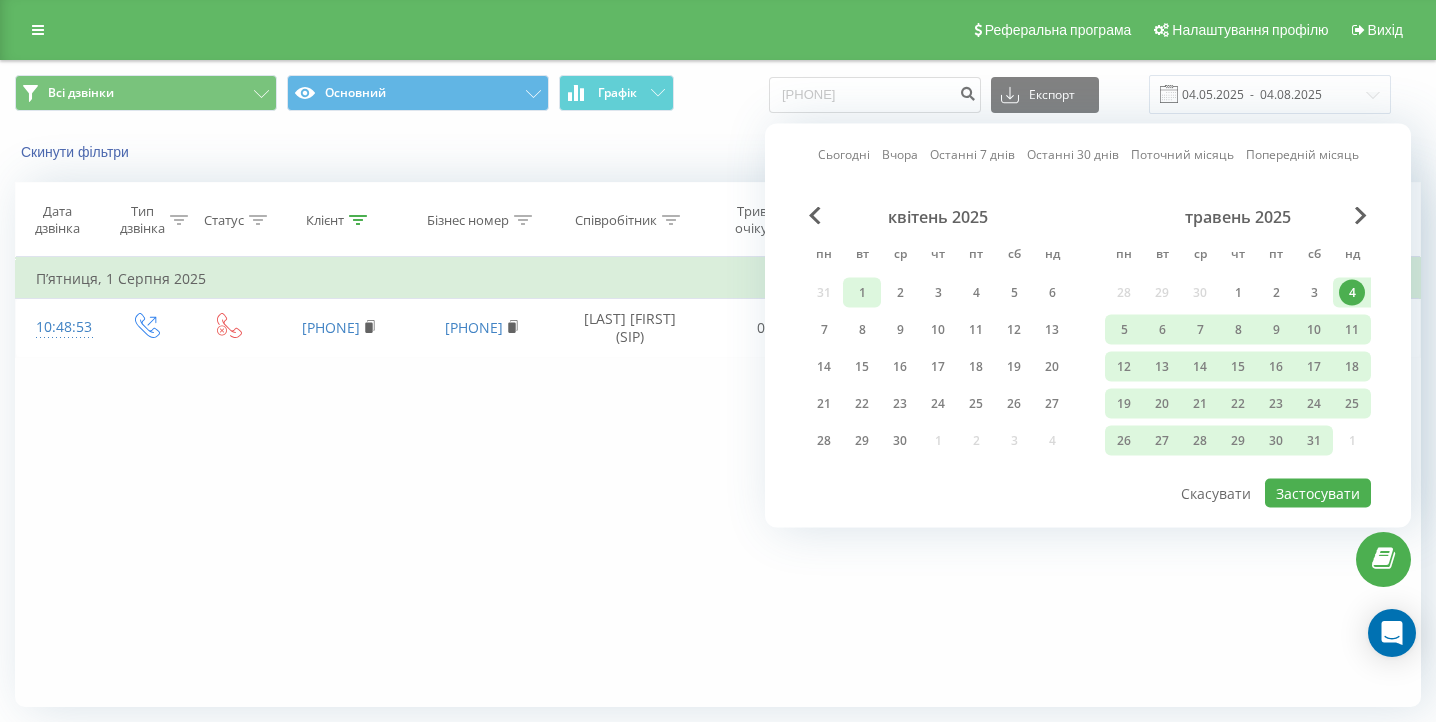 click on "1" at bounding box center (862, 293) 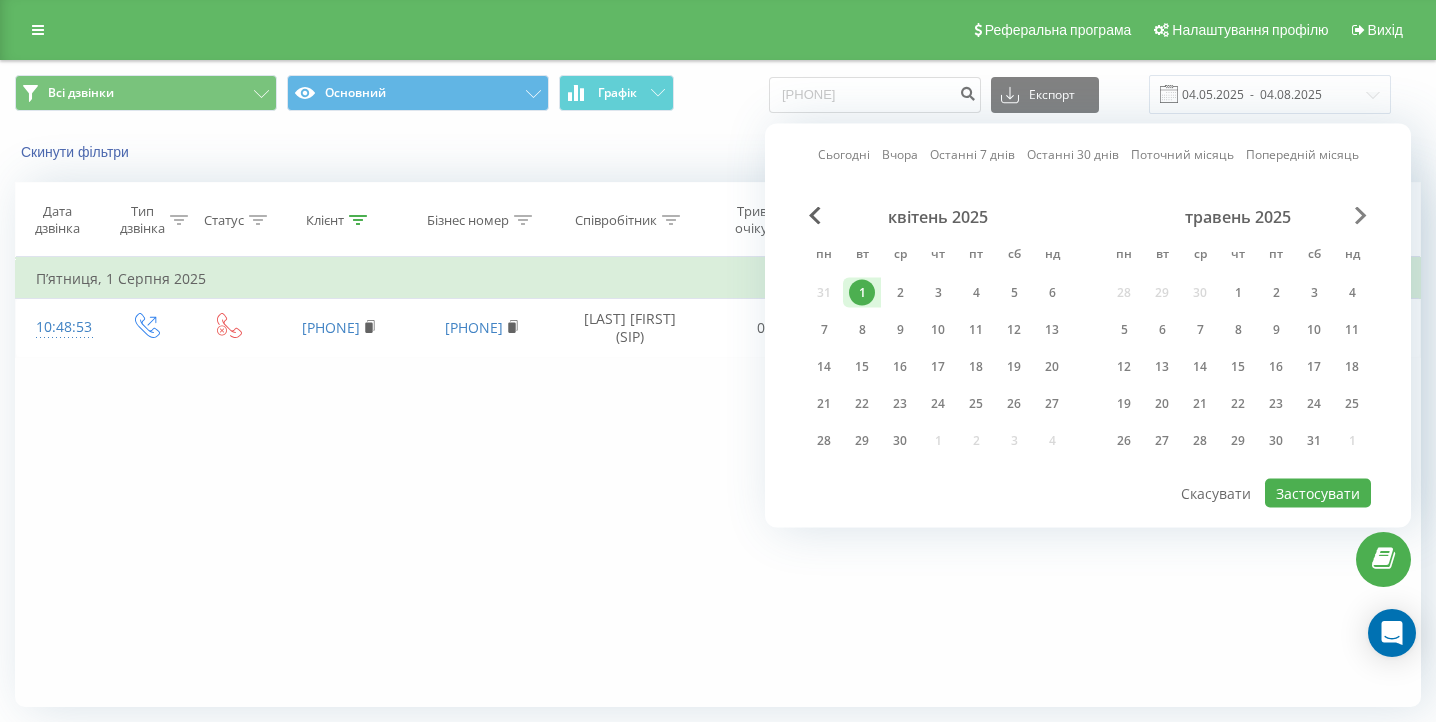 click at bounding box center [1361, 216] 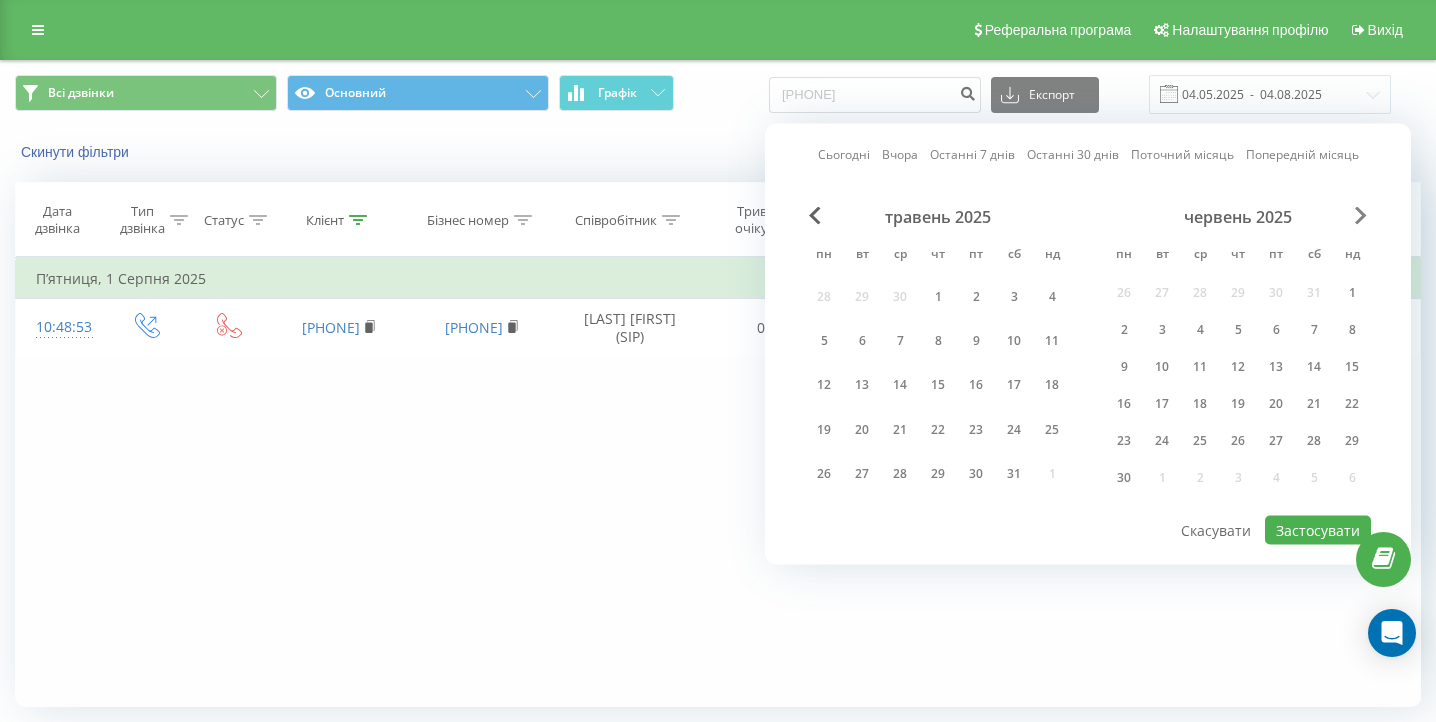 click at bounding box center (1361, 216) 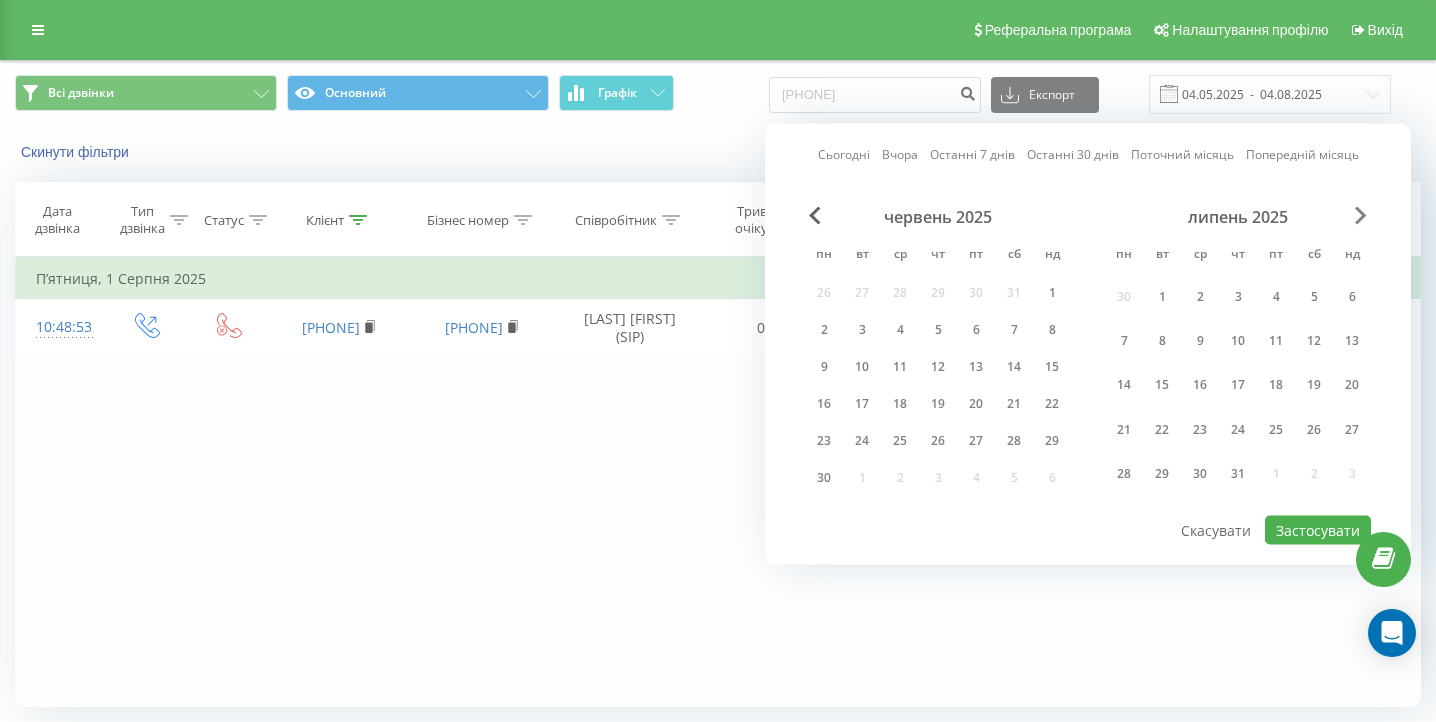 click at bounding box center [1361, 216] 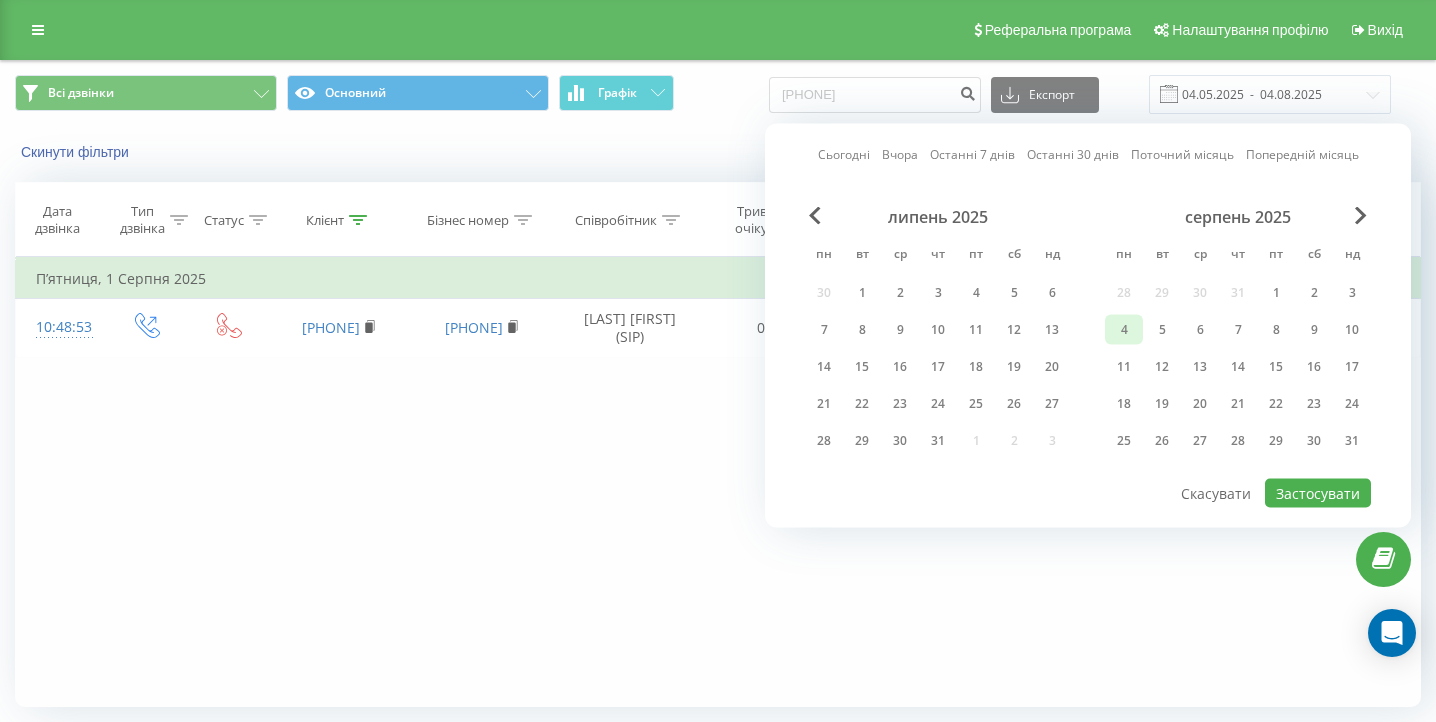 click on "4" at bounding box center (1124, 330) 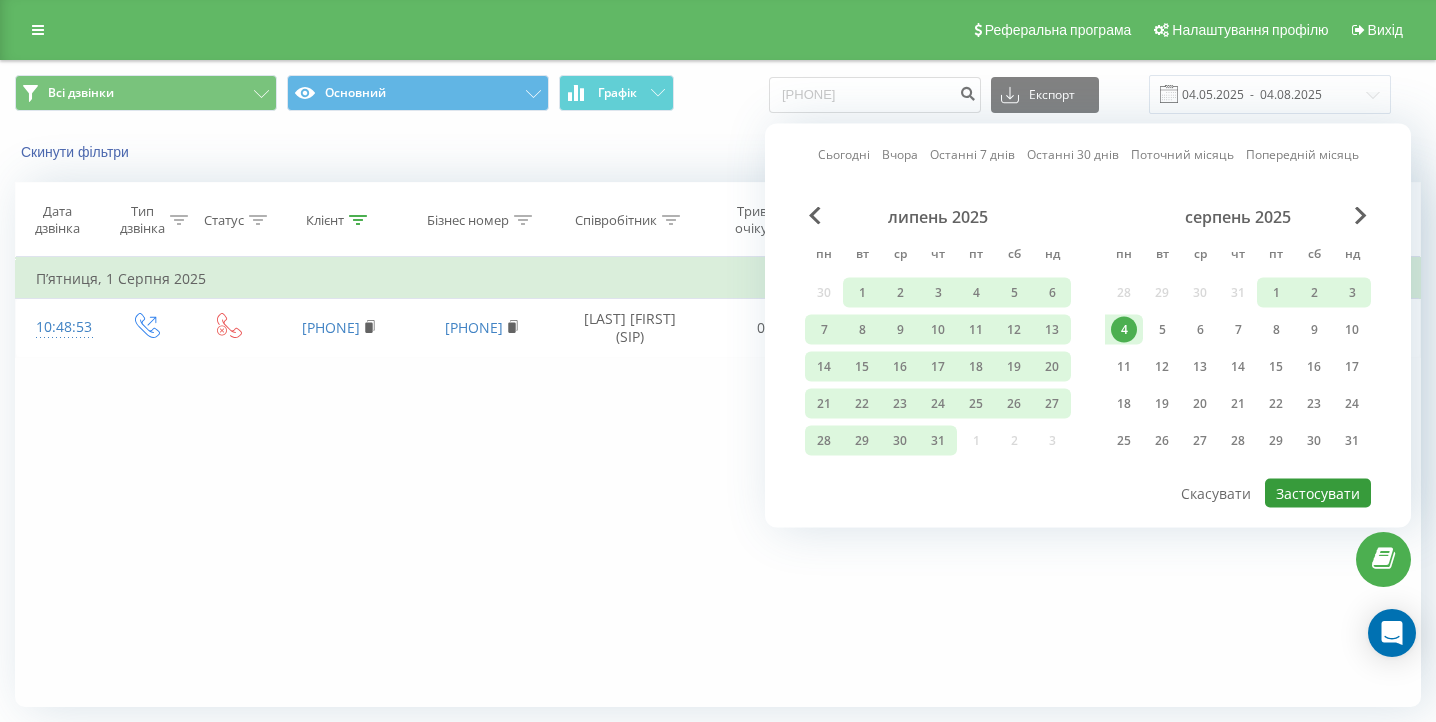 click on "Застосувати" at bounding box center (1318, 493) 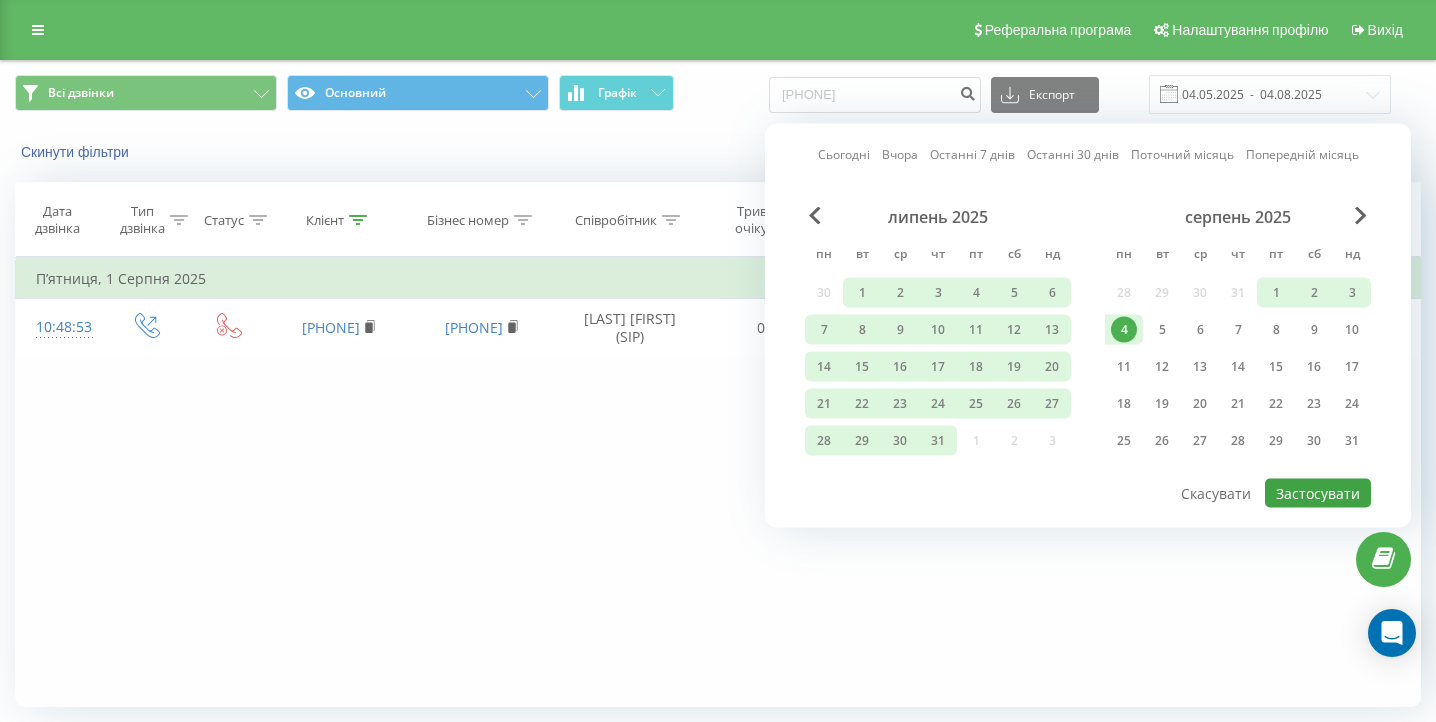 type on "01.04.2025  -  04.08.2025" 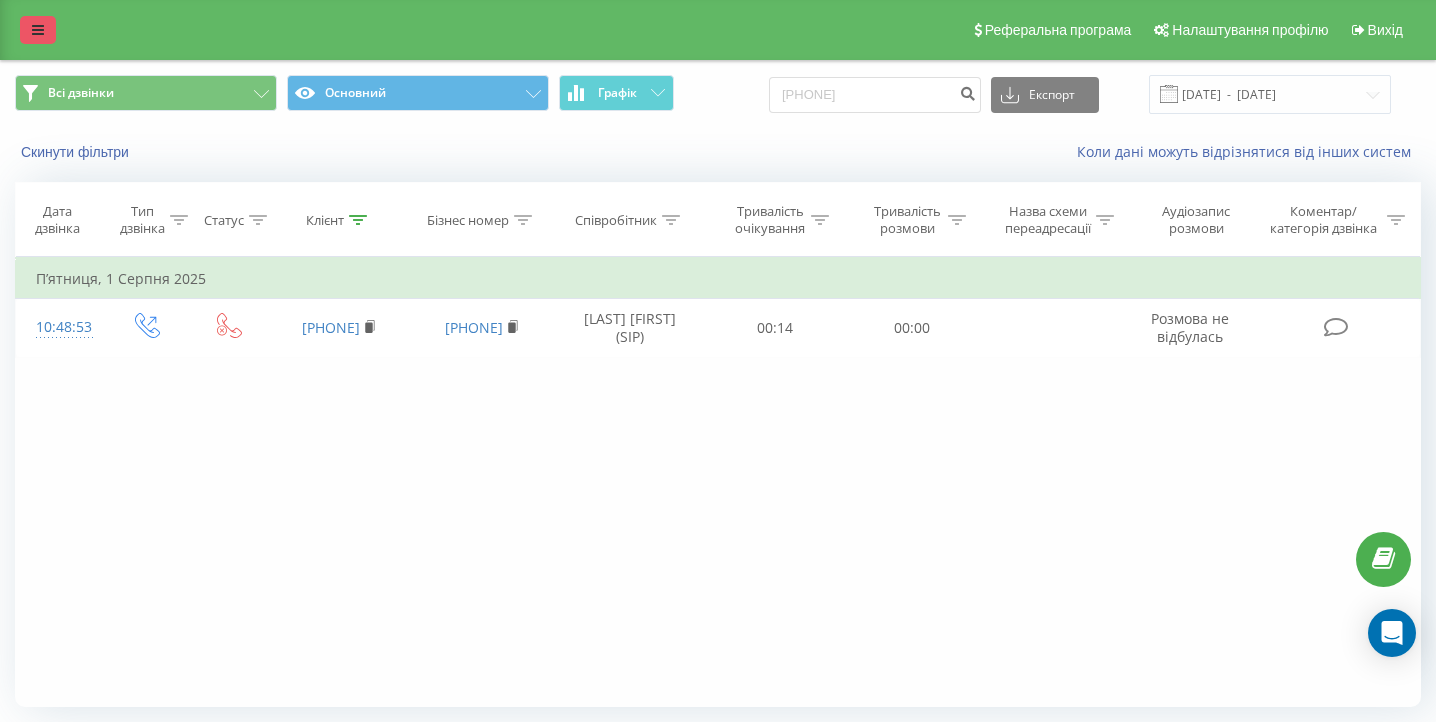 click at bounding box center [38, 30] 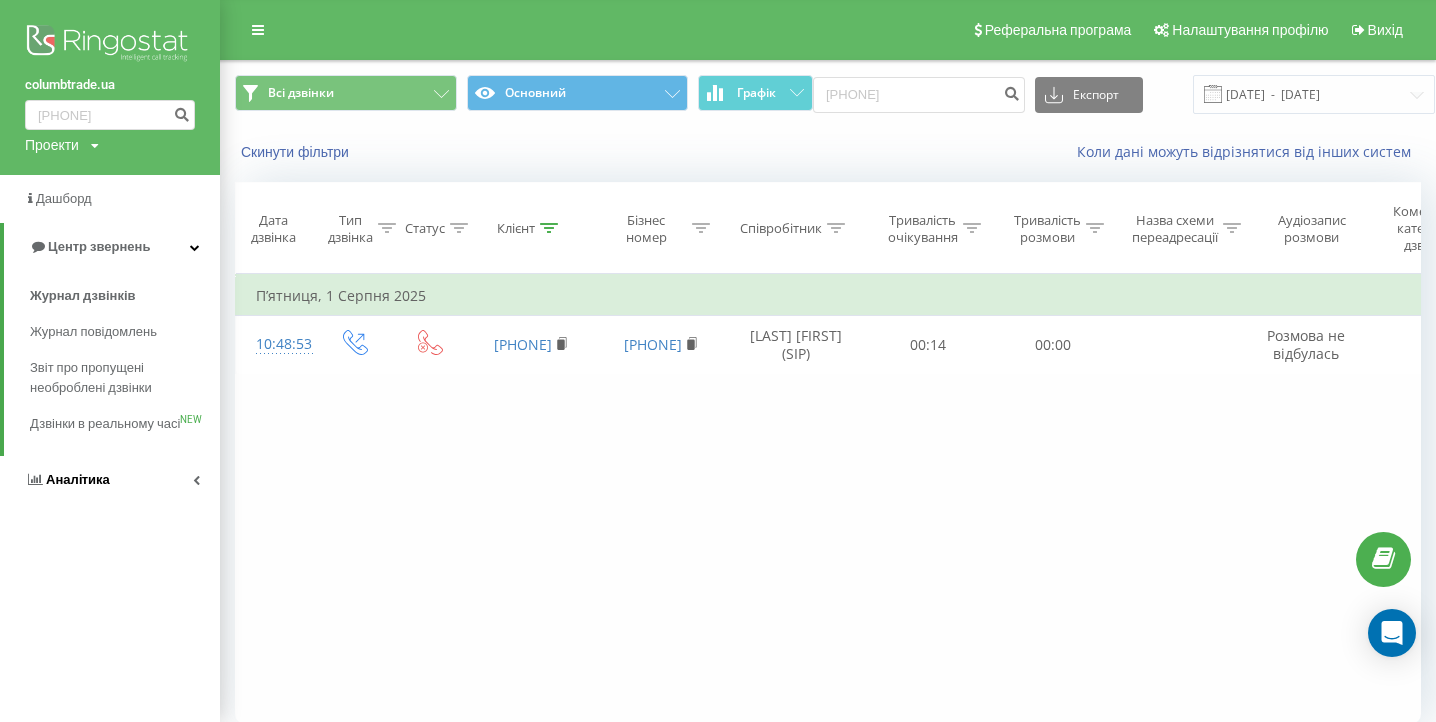 click on "Аналiтика" at bounding box center [110, 480] 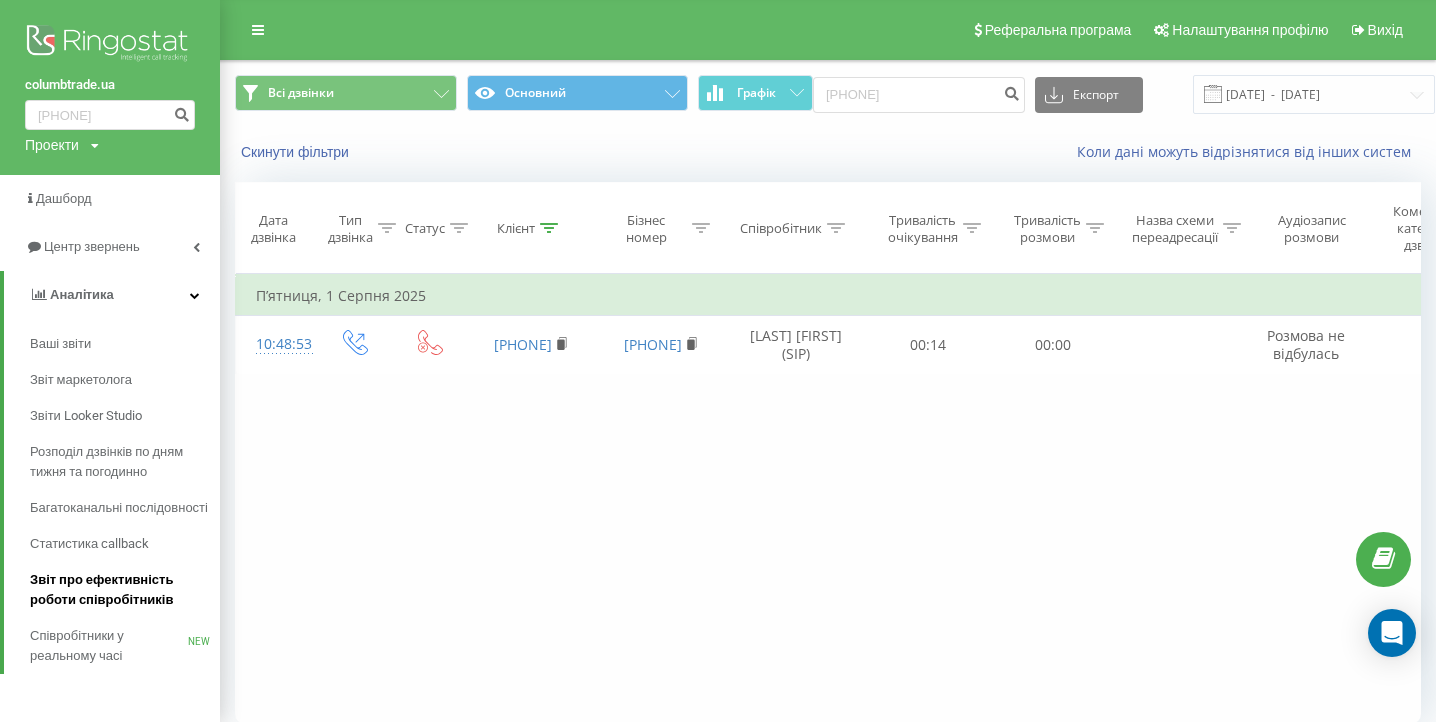 click on "Звіт про ефективність роботи співробітників" at bounding box center [120, 590] 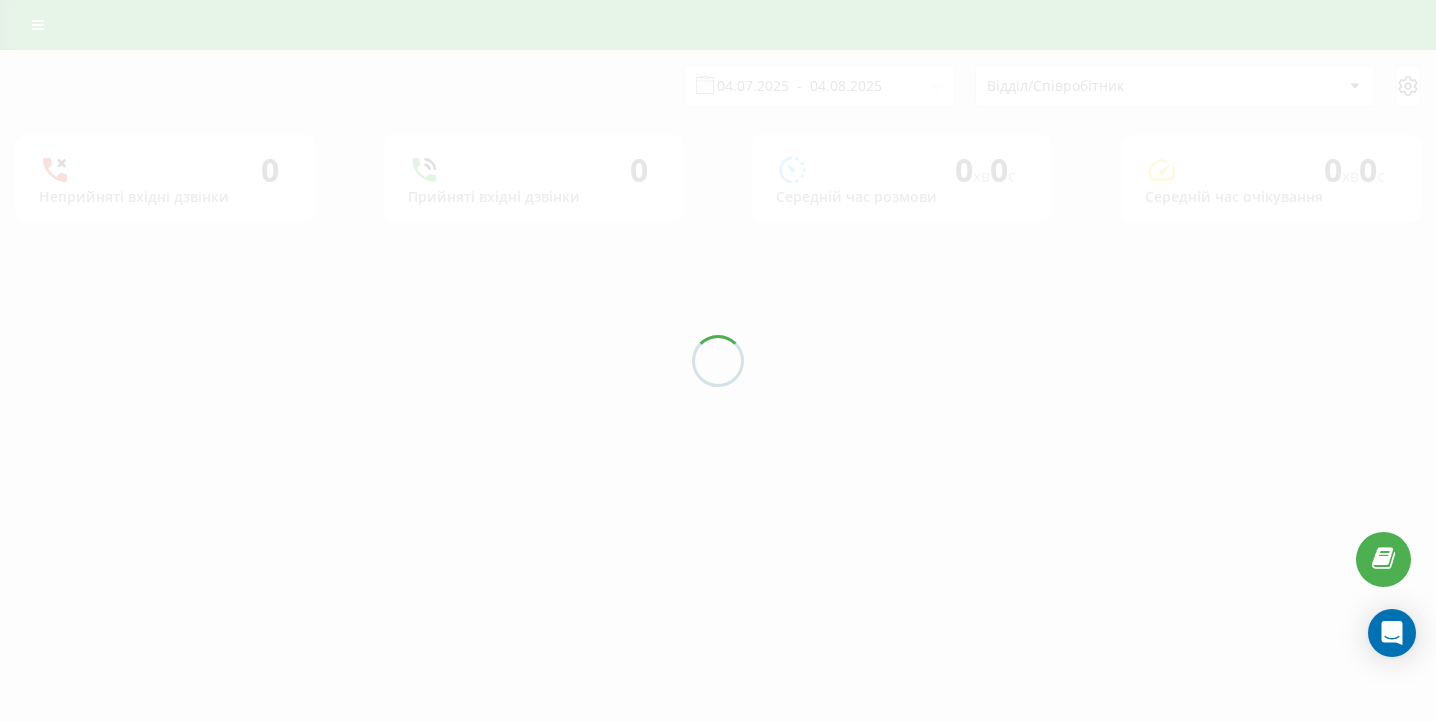scroll, scrollTop: 0, scrollLeft: 0, axis: both 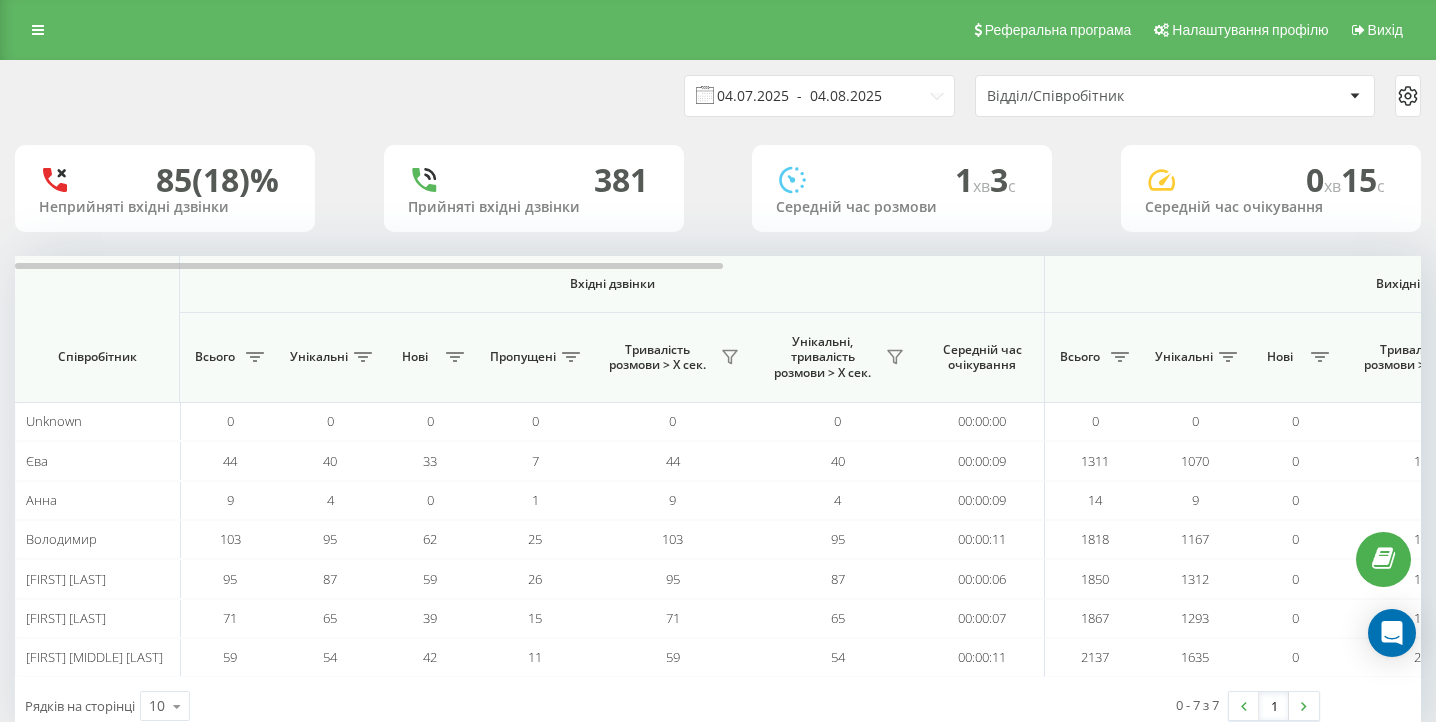 click on "04.07.2025  -  04.08.2025" at bounding box center [819, 96] 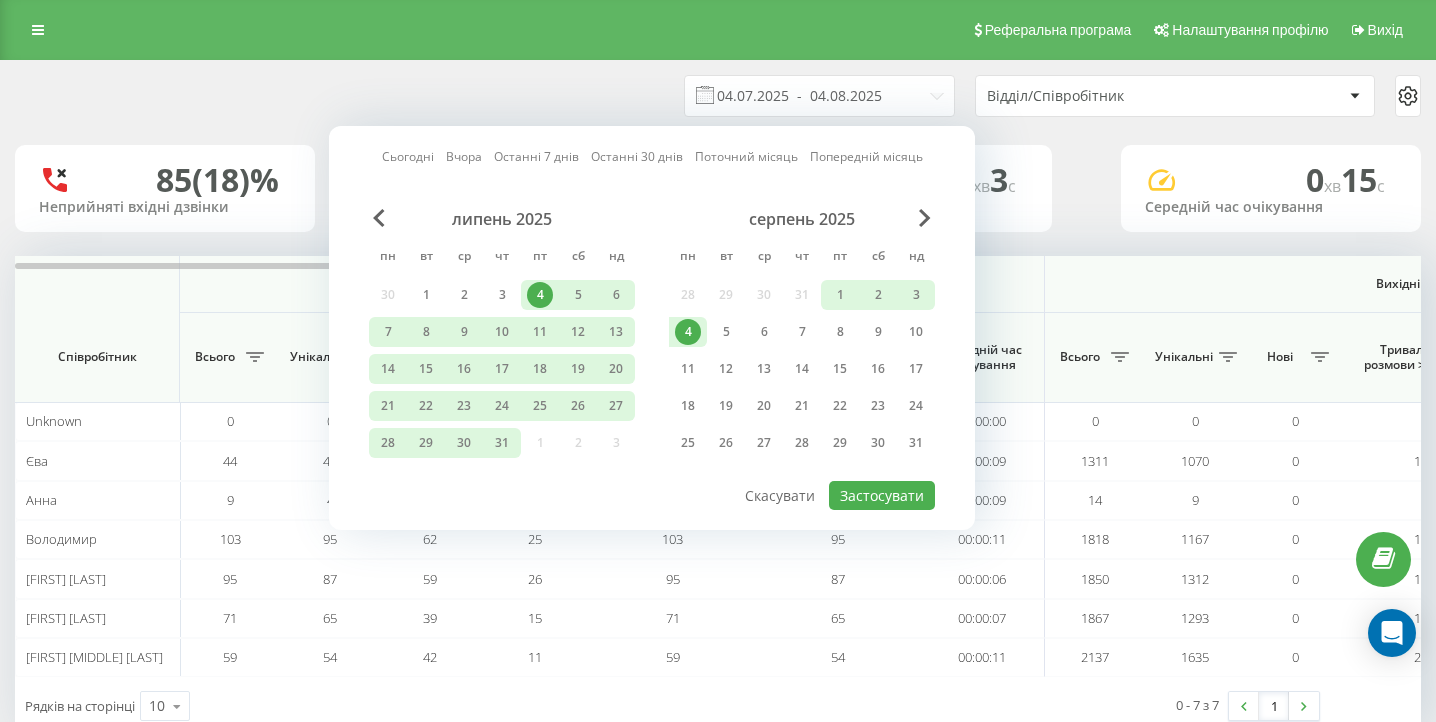 click on "4" at bounding box center [688, 332] 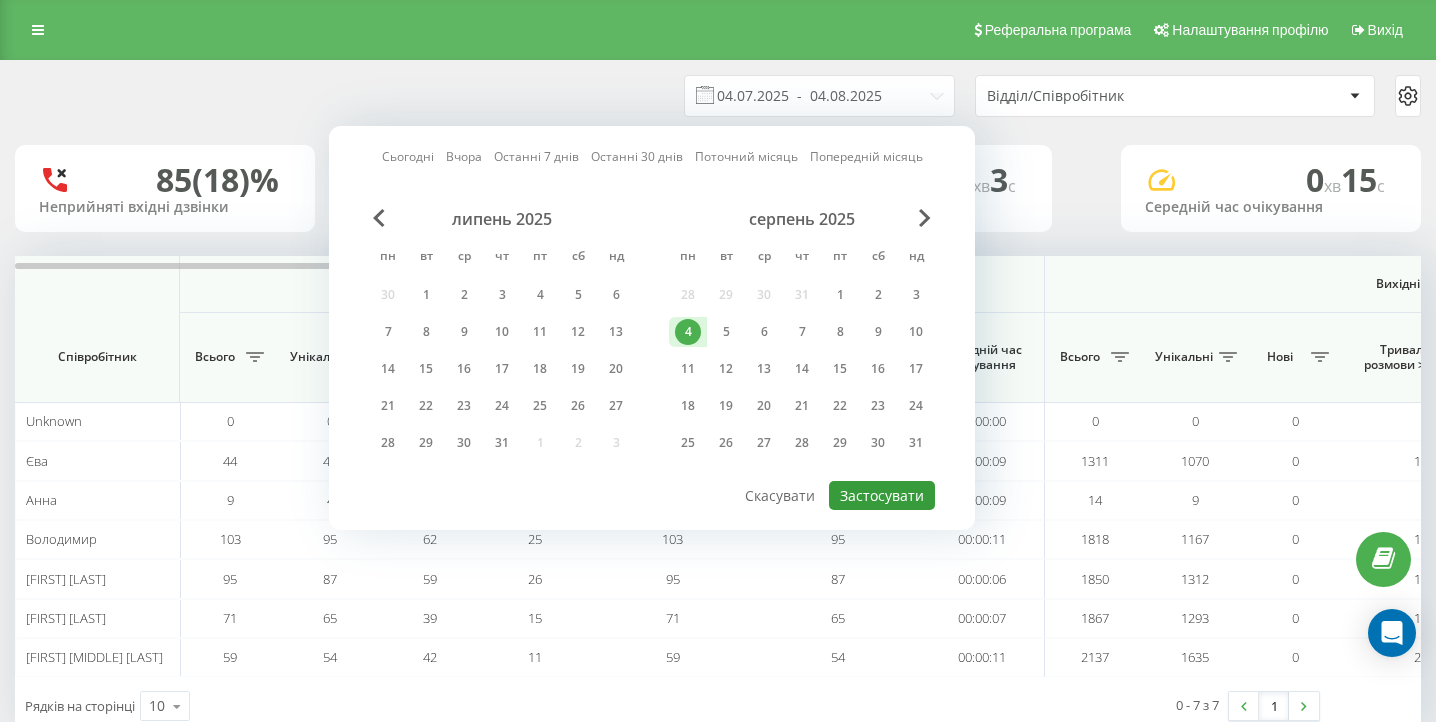click on "Застосувати" at bounding box center [882, 495] 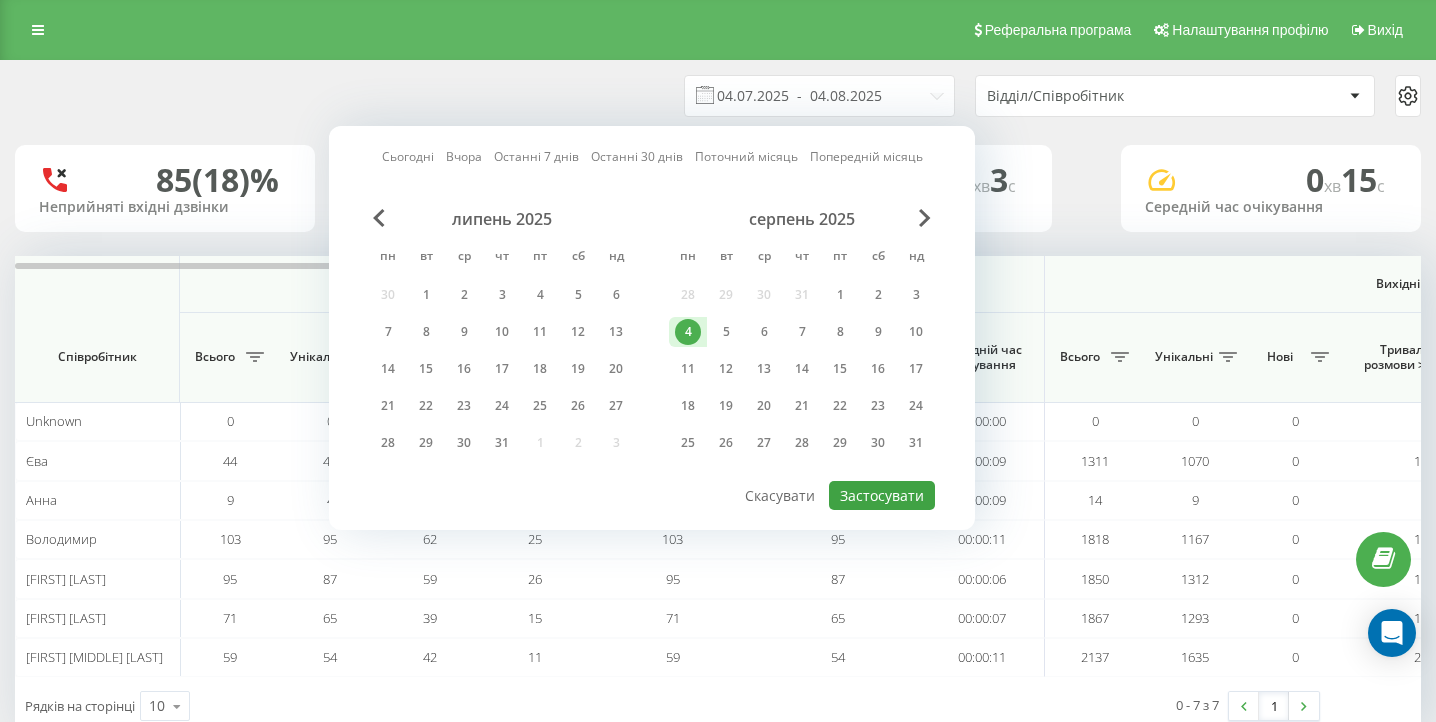 type on "04.08.2025  -  04.08.2025" 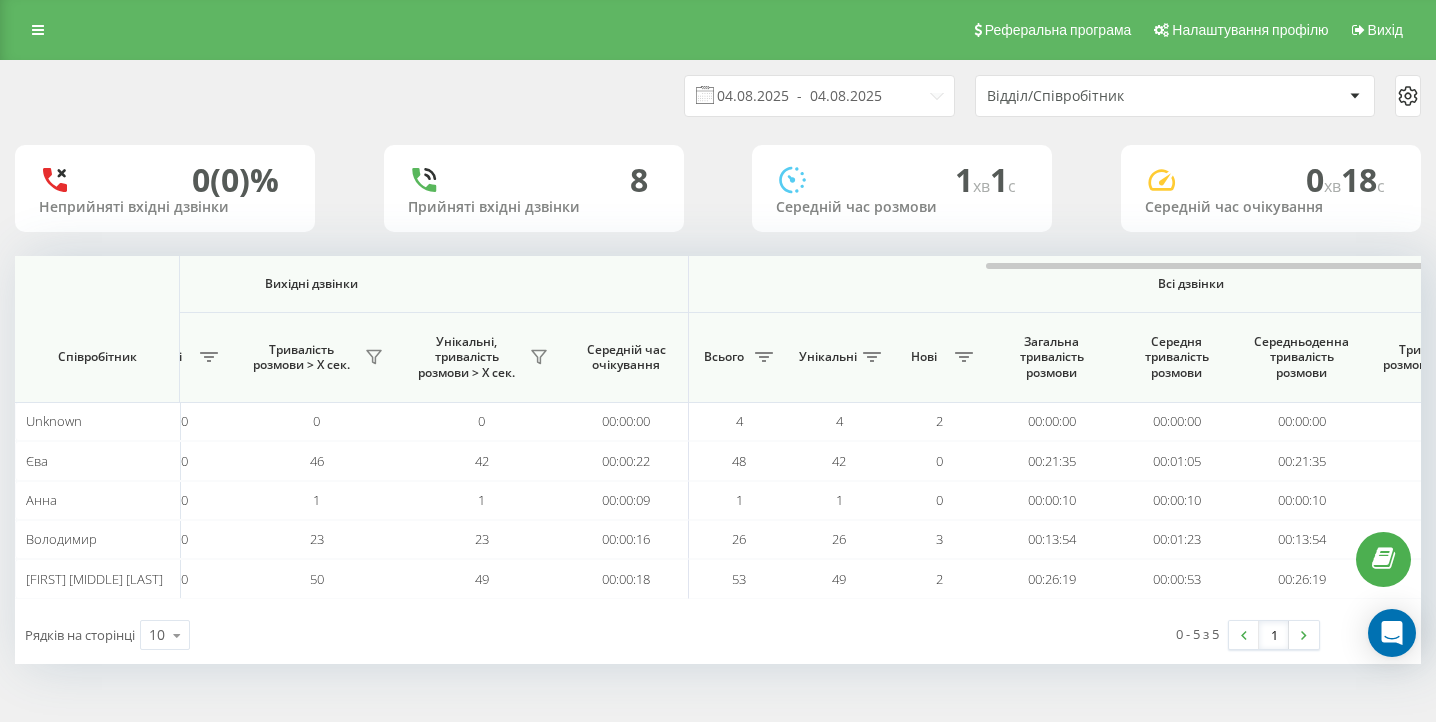 scroll, scrollTop: 0, scrollLeft: 1384, axis: horizontal 